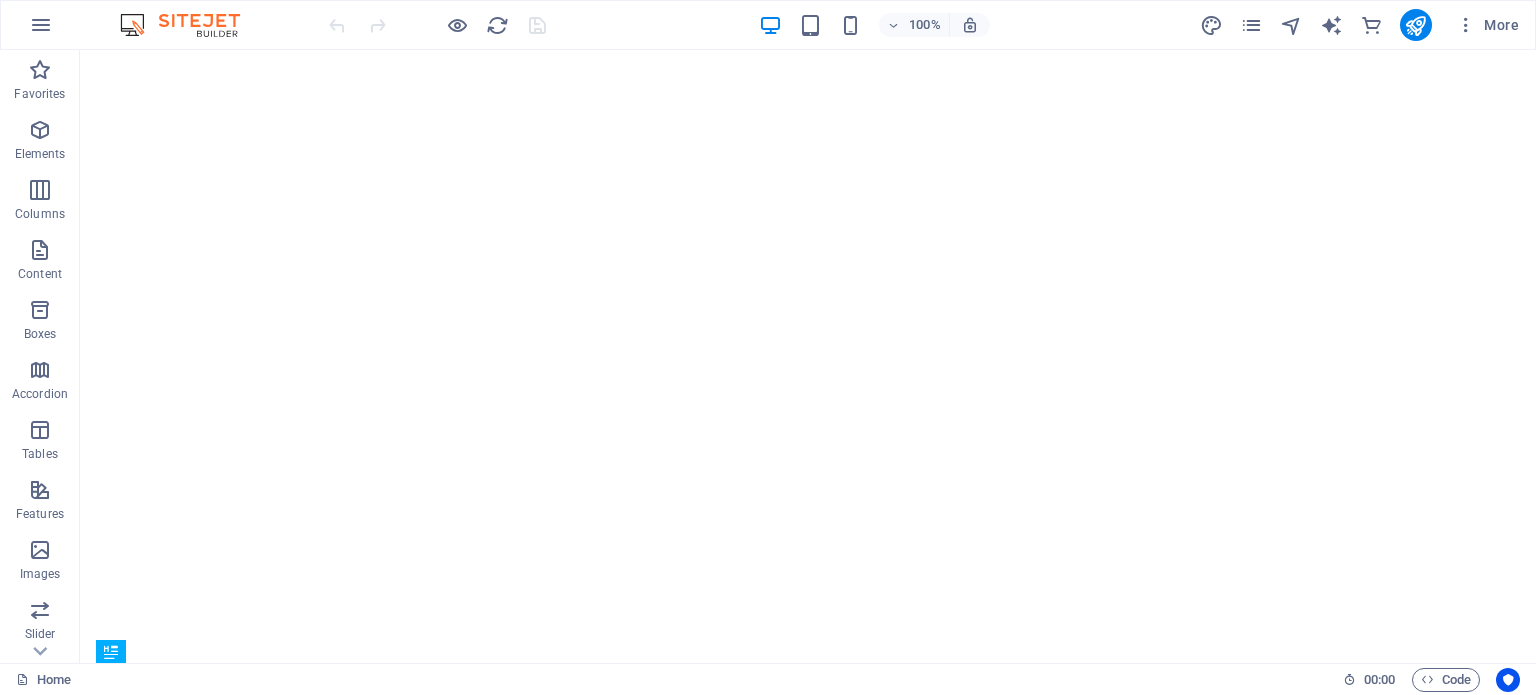 scroll, scrollTop: 0, scrollLeft: 0, axis: both 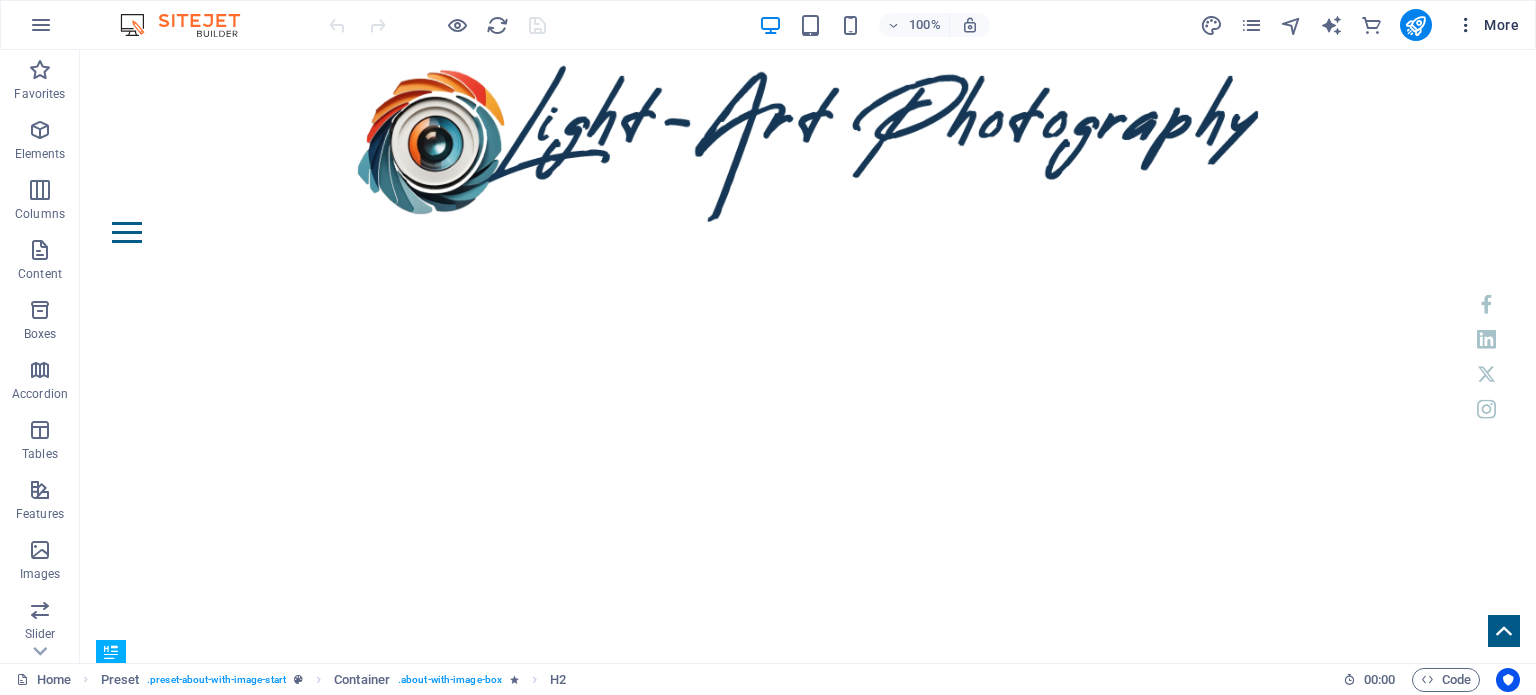 click on "More" at bounding box center [1487, 25] 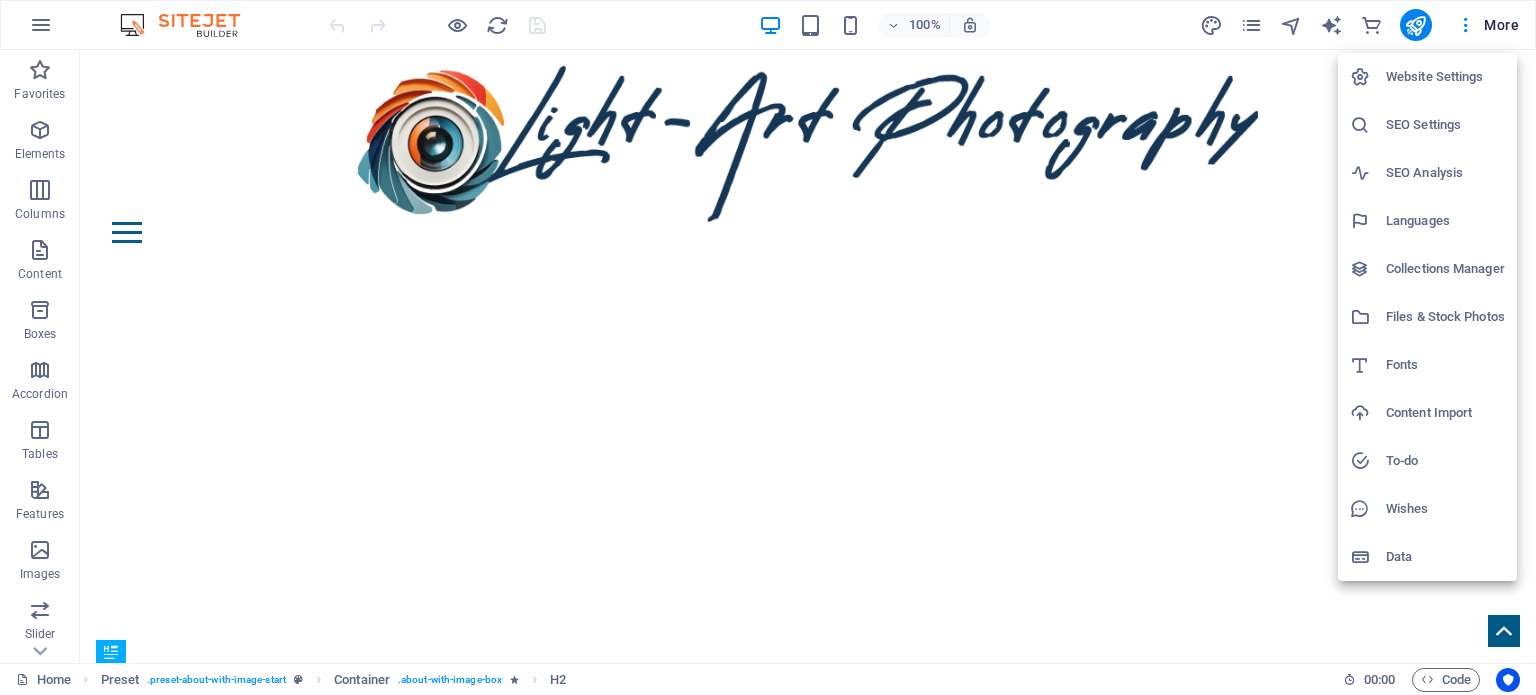 click on "Website Settings" at bounding box center (1445, 77) 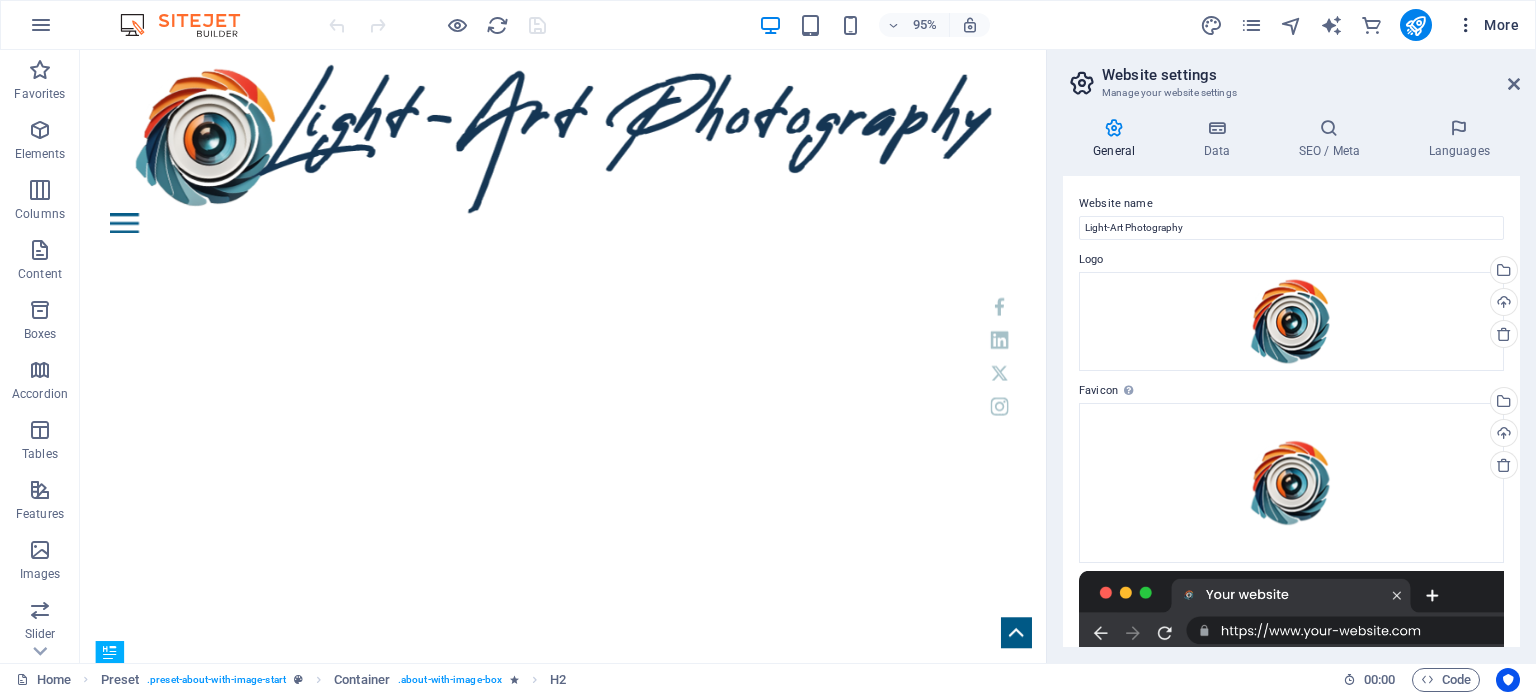 click on "More" at bounding box center [1487, 25] 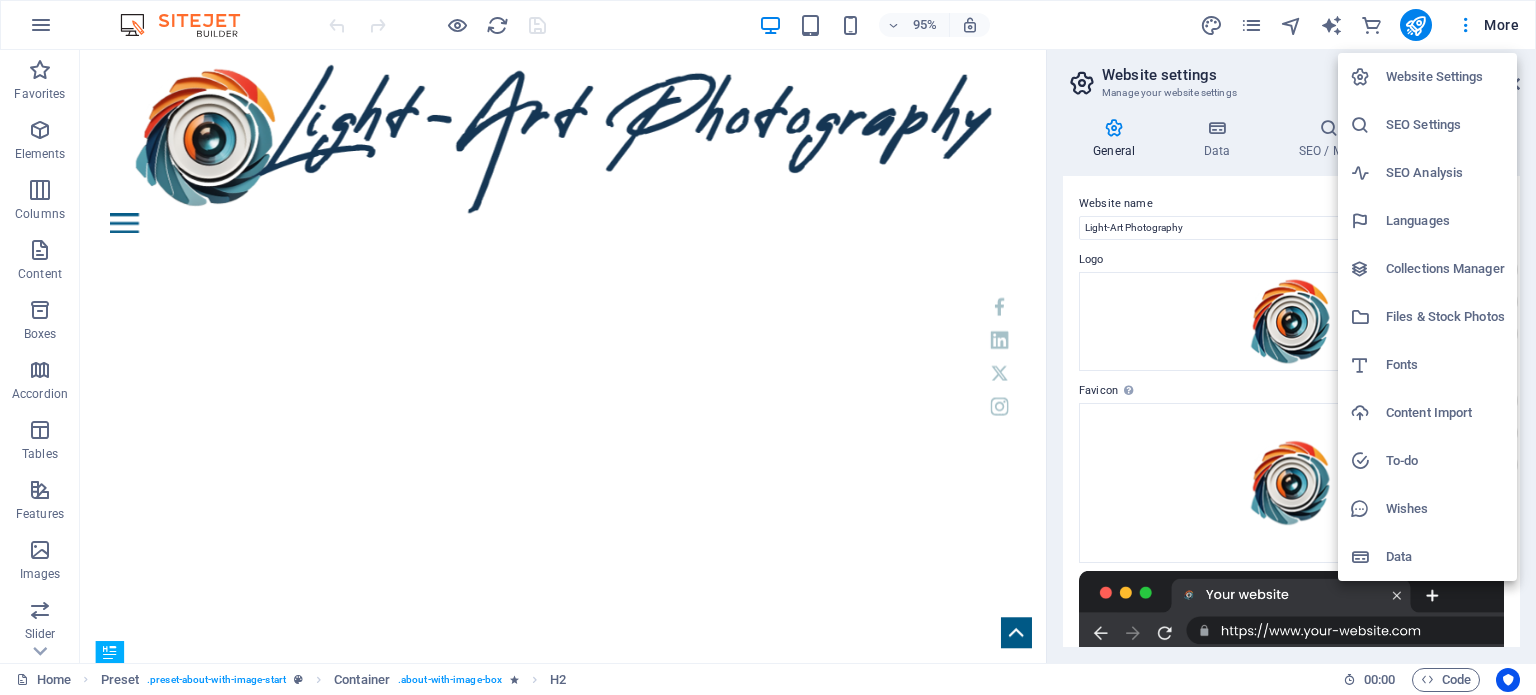 click on "SEO Settings" at bounding box center [1445, 125] 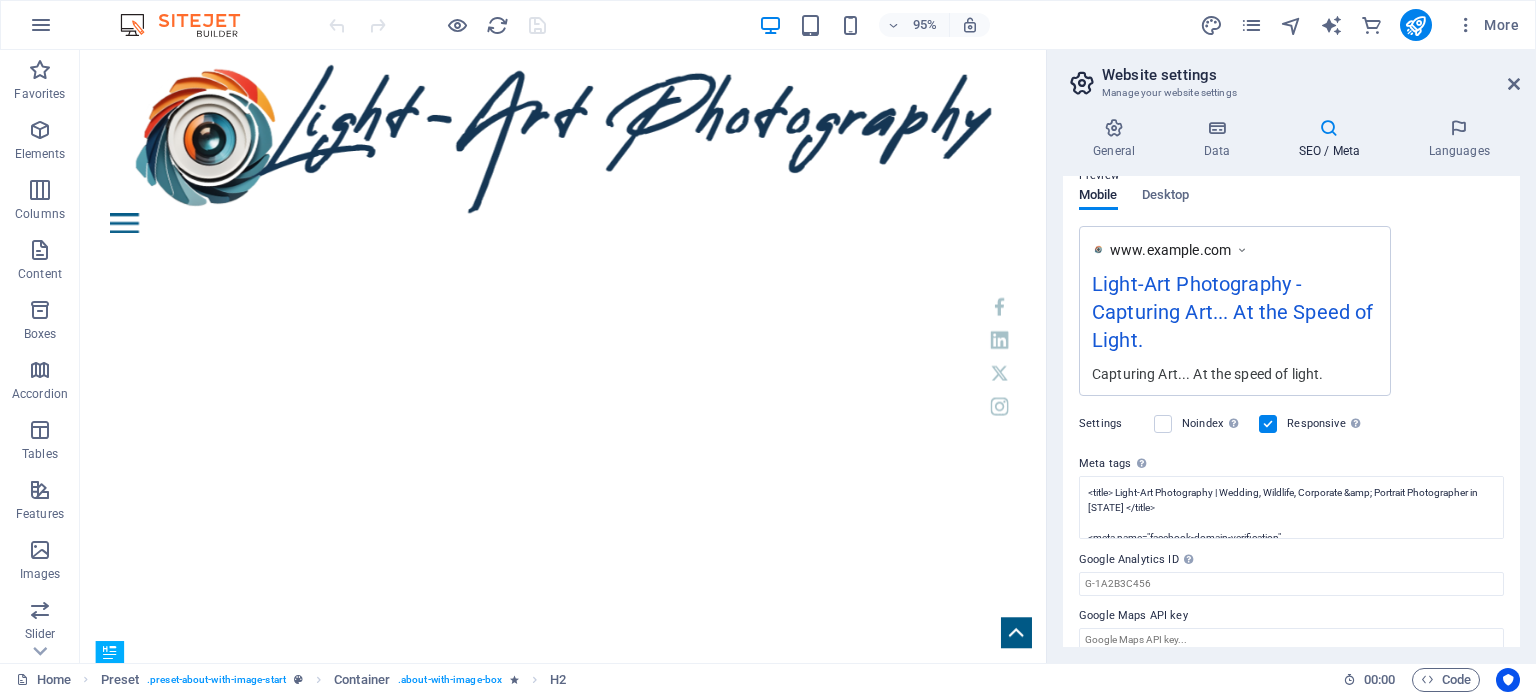 scroll, scrollTop: 319, scrollLeft: 0, axis: vertical 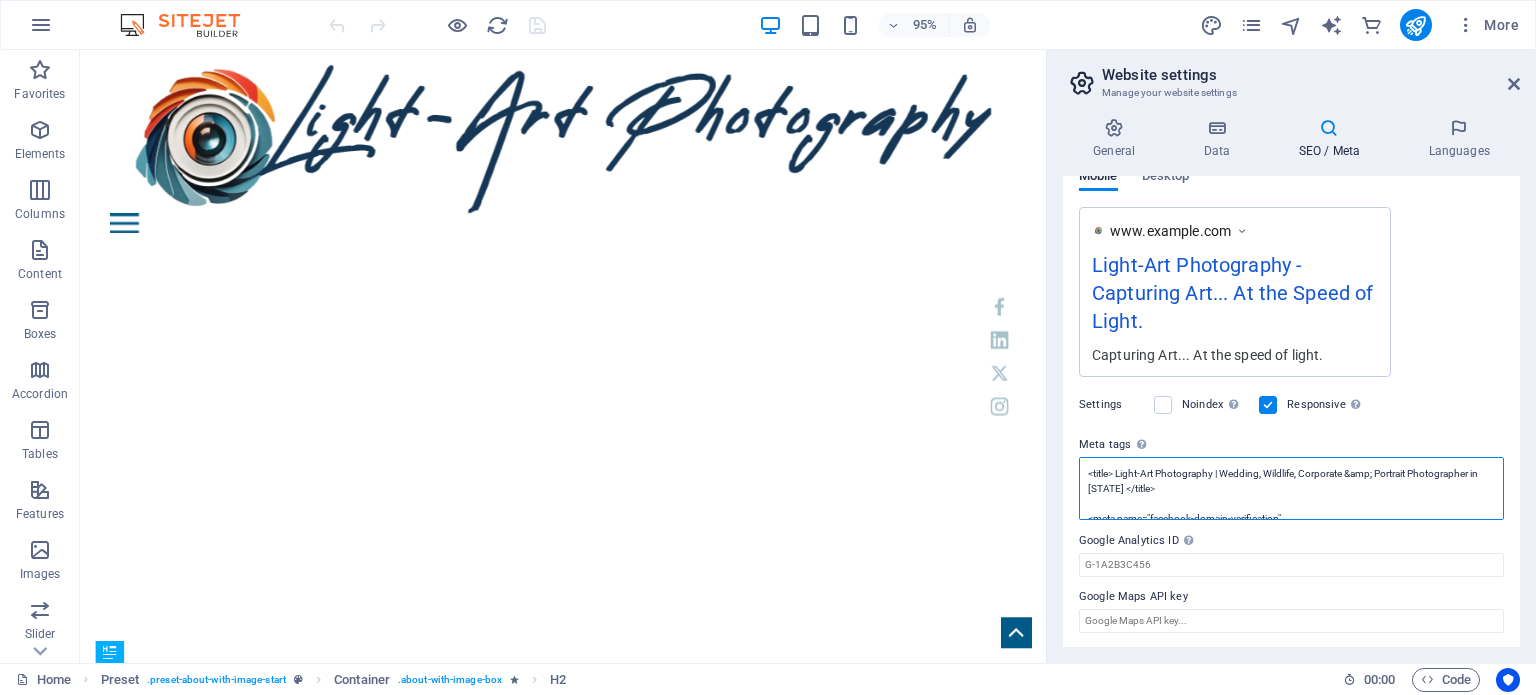 click on "<title> Light-Art Photography | Wedding, Wildlife, Corporate &amp; Portrait Photographer in [STATE] </title>
<meta name="facebook-domain-verification" content="m0qd4nb01ectry4o9jnvyxqa5234bm"><meta name="p:domain_verify" content="0be9117cbf231f3e8fe4bcf7ca728b41">" at bounding box center (1291, 488) 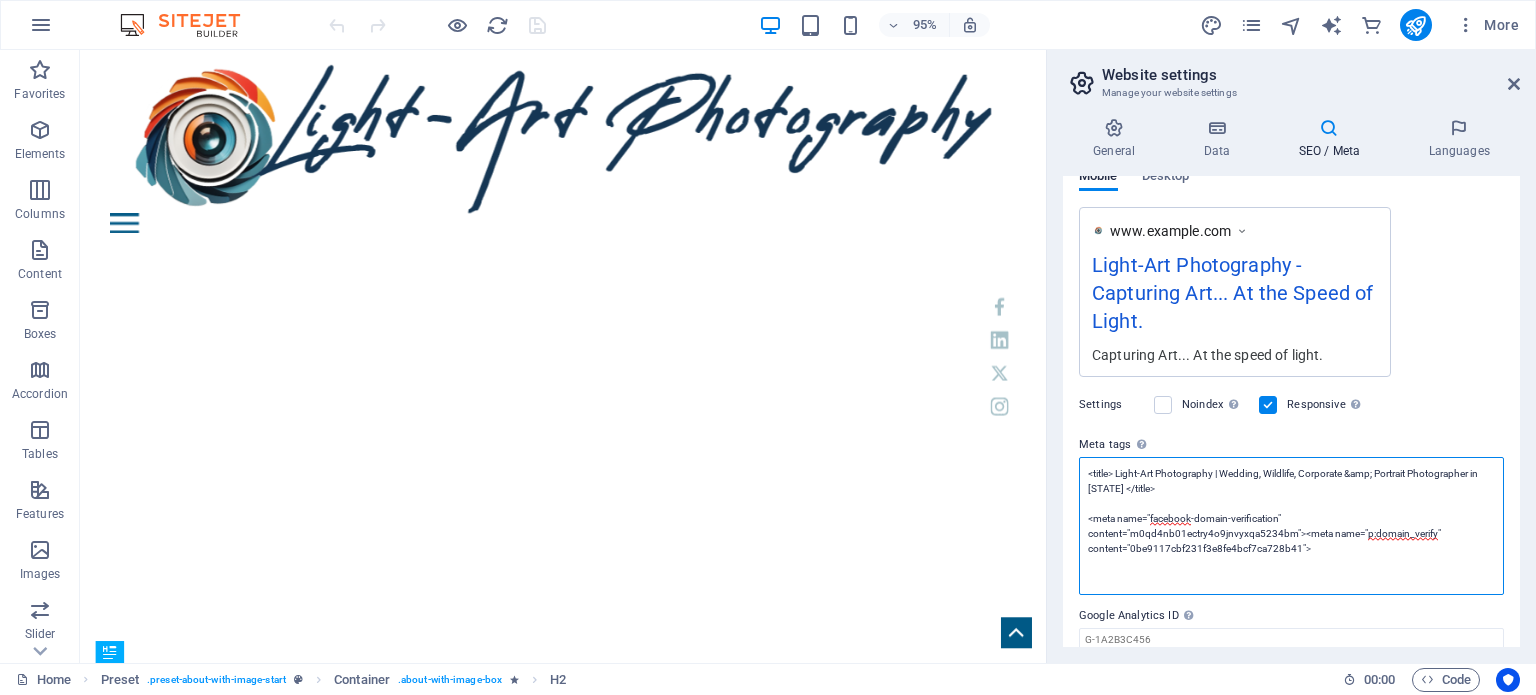 paste on "<script src='https://cdn.jotfor.ms/agent/embedjs/019865b3058d7051b7602f9eba33af0b32d0/embed.js?skipWelcome=1&maximizable=1'></script>" 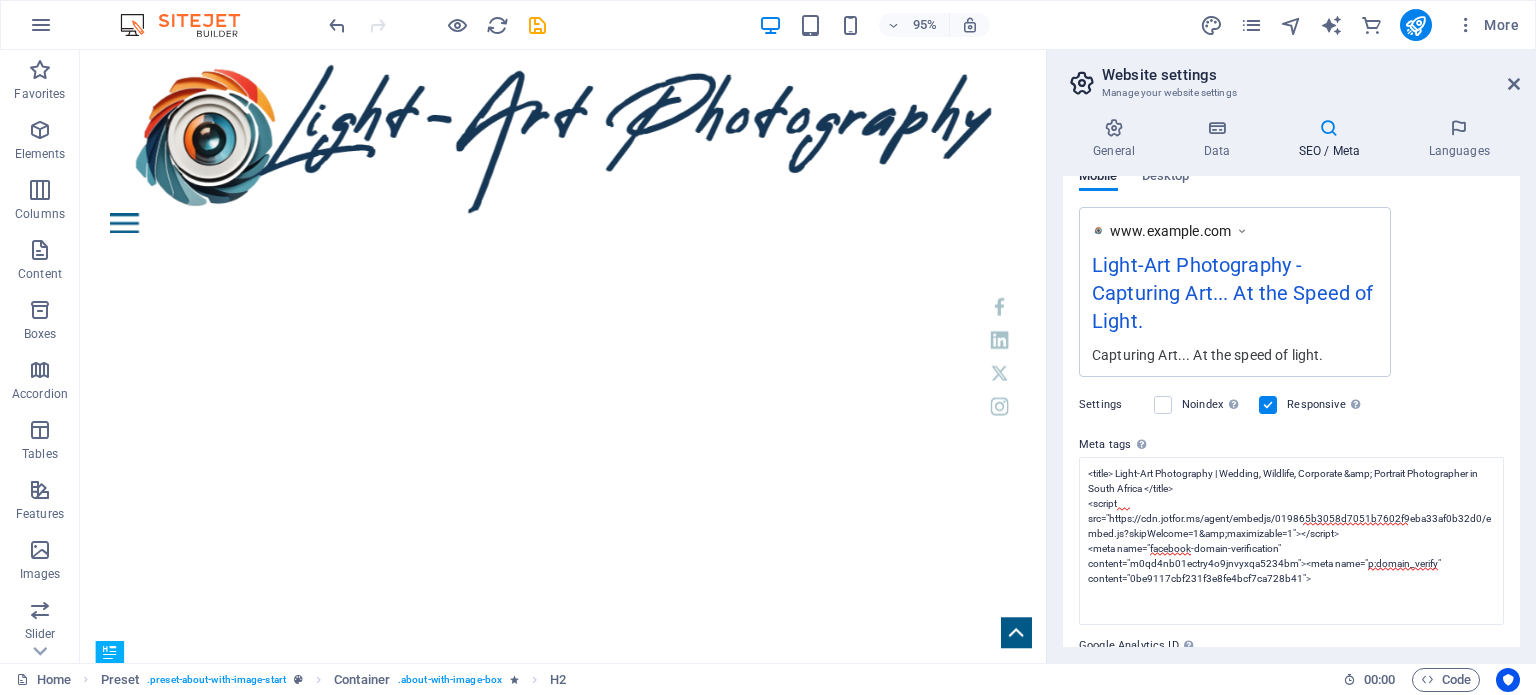 click on "Light-Art Photography Home Services Favorites Elements Columns Content Boxes Accordion Tables Features Images Slider Header Footer Forms Marketing Collections Commerce
Drag here to replace the existing content. Press “Ctrl” if you want to create a new element.
H2   Preset   Container   Menu Bar   Banner   Image   Banner   Banner   Menu Bar 95% More Home Preset . preset-about-with-image-start Container . about-with-image-box H2 00 : 00 Code Website settings Manage your website settings  General  Data  SEO / Meta  Languages Website name Light-Art Photography Logo Drag files here, click to choose files or select files from Files or our free stock photos & videos Select files from the file manager, stock photos, or upload file(s) Upload Favicon Set the favicon of your website here. A favicon is a small icon shown in the browser tab next to your website title. It helps visitors identify your website. Upload 1" at bounding box center [768, 347] 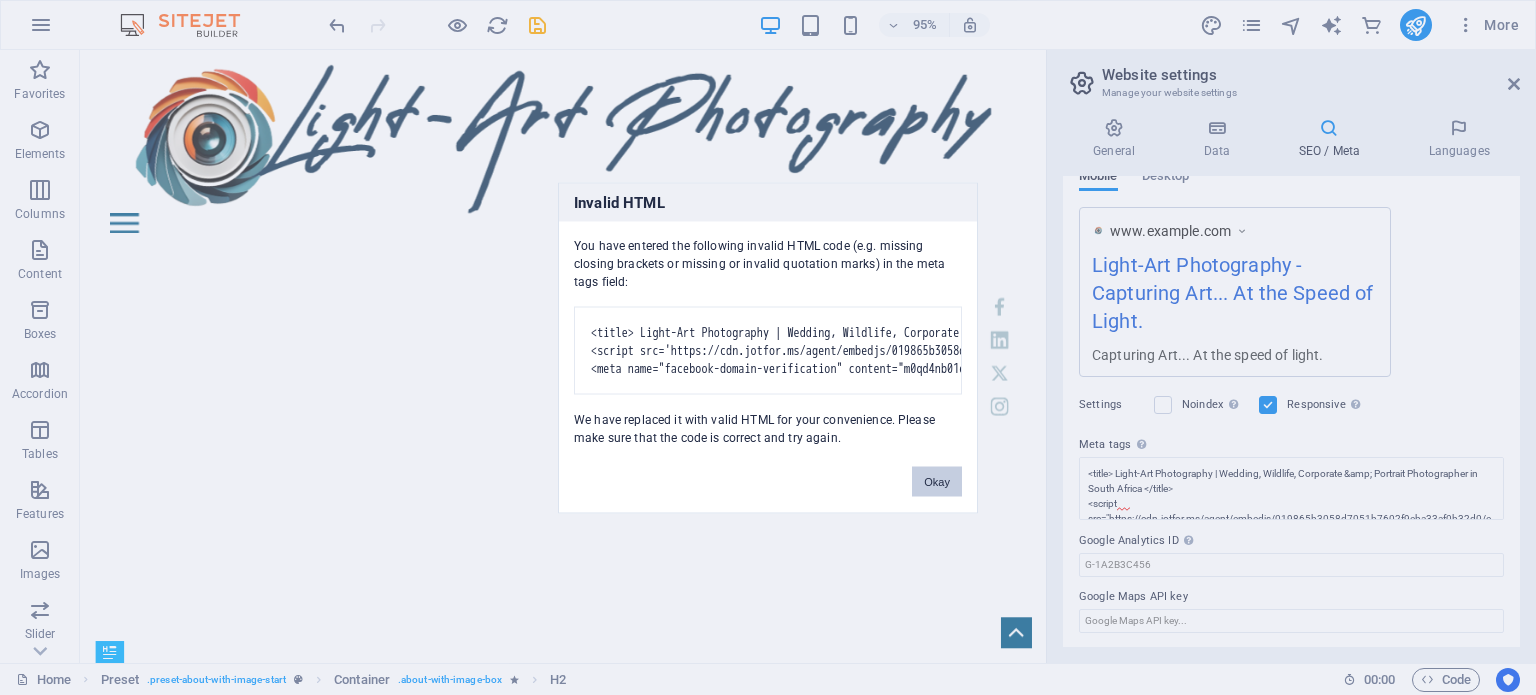 click on "Okay" at bounding box center (937, 481) 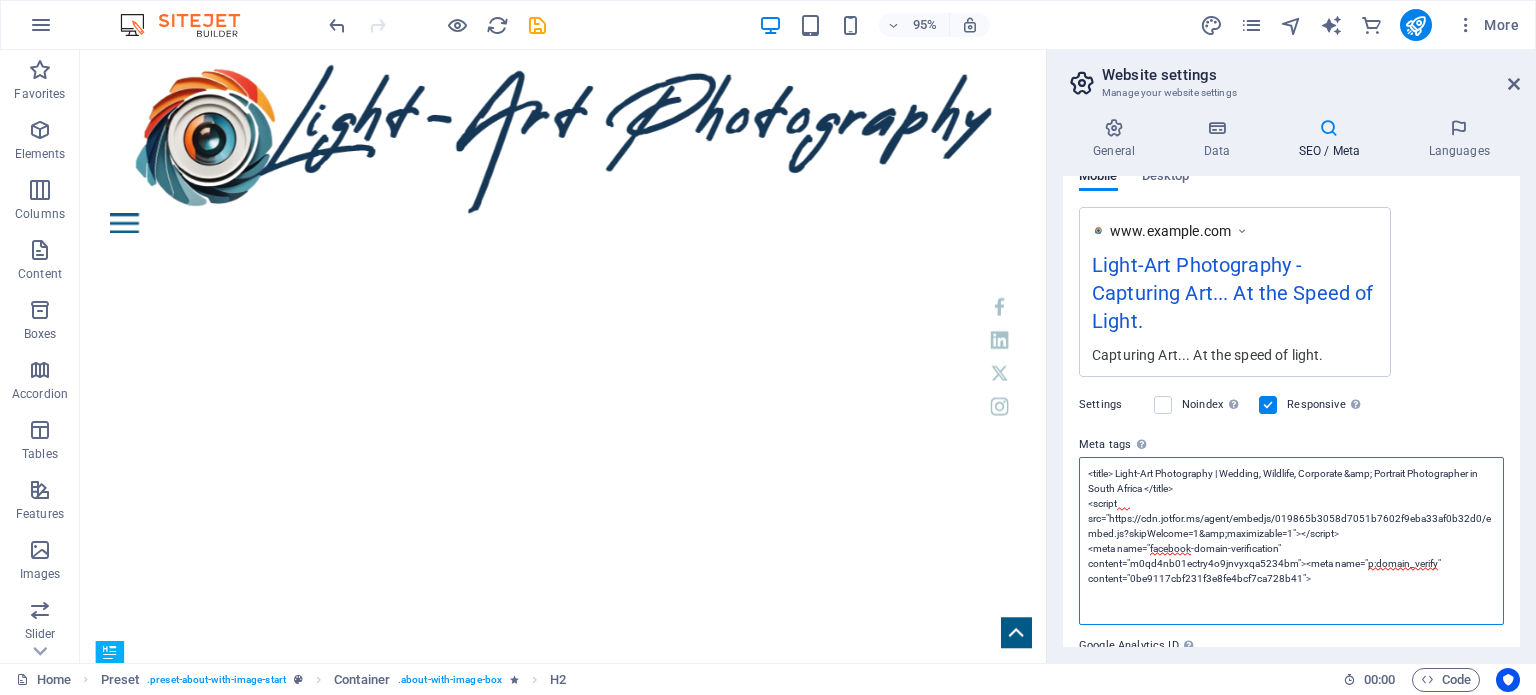 click on "<title> Light-Art Photography | Wedding, Wildlife, Corporate &amp; Portrait Photographer in South Africa </title>
<script src="https://cdn.jotfor.ms/agent/embedjs/019865b3058d7051b7602f9eba33af0b32d0/embed.js?skipWelcome=1&amp;maximizable=1"></script>
<meta name="facebook-domain-verification" content="m0qd4nb01ectry4o9jnvyxqa5234bm"><meta name="p:domain_verify" content="0be9117cbf231f3e8fe4bcf7ca728b41">" at bounding box center (1291, 541) 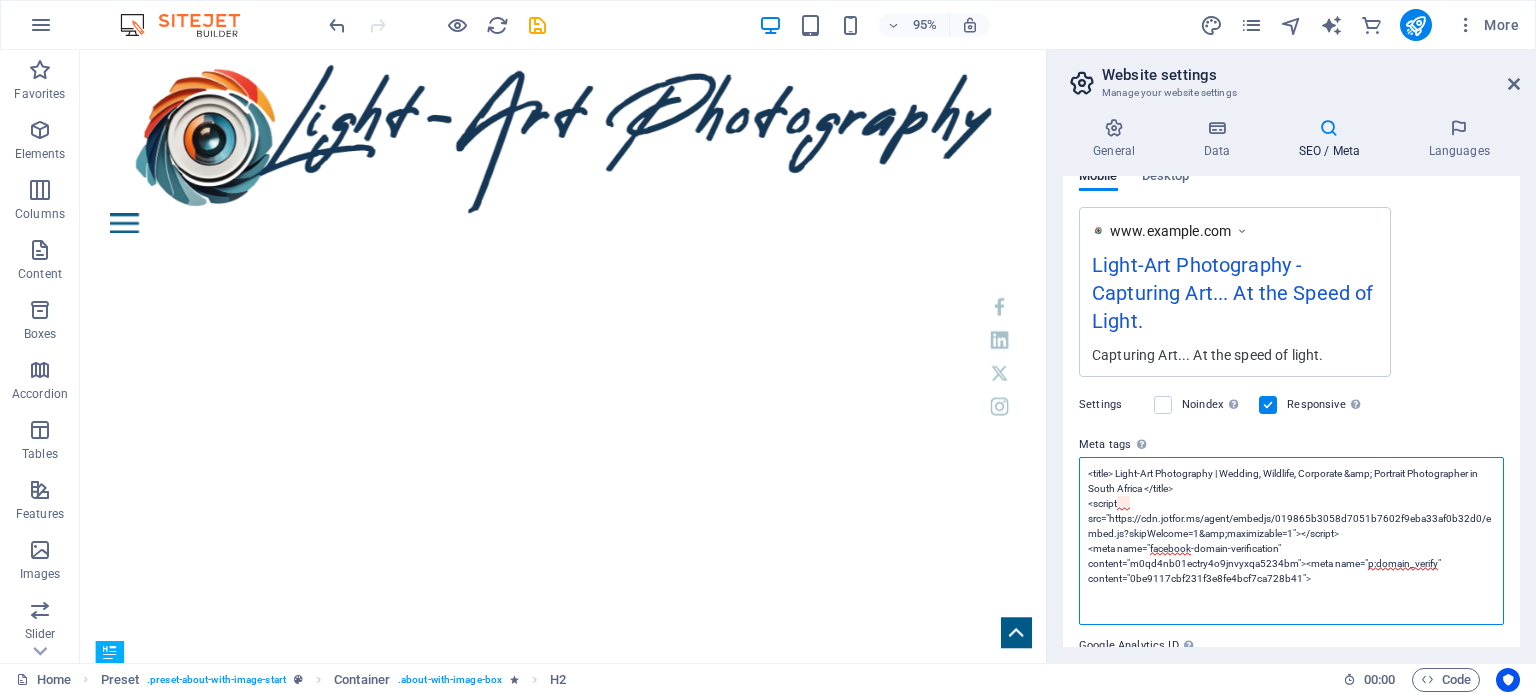 drag, startPoint x: 1129, startPoint y: 501, endPoint x: 1160, endPoint y: 507, distance: 31.575306 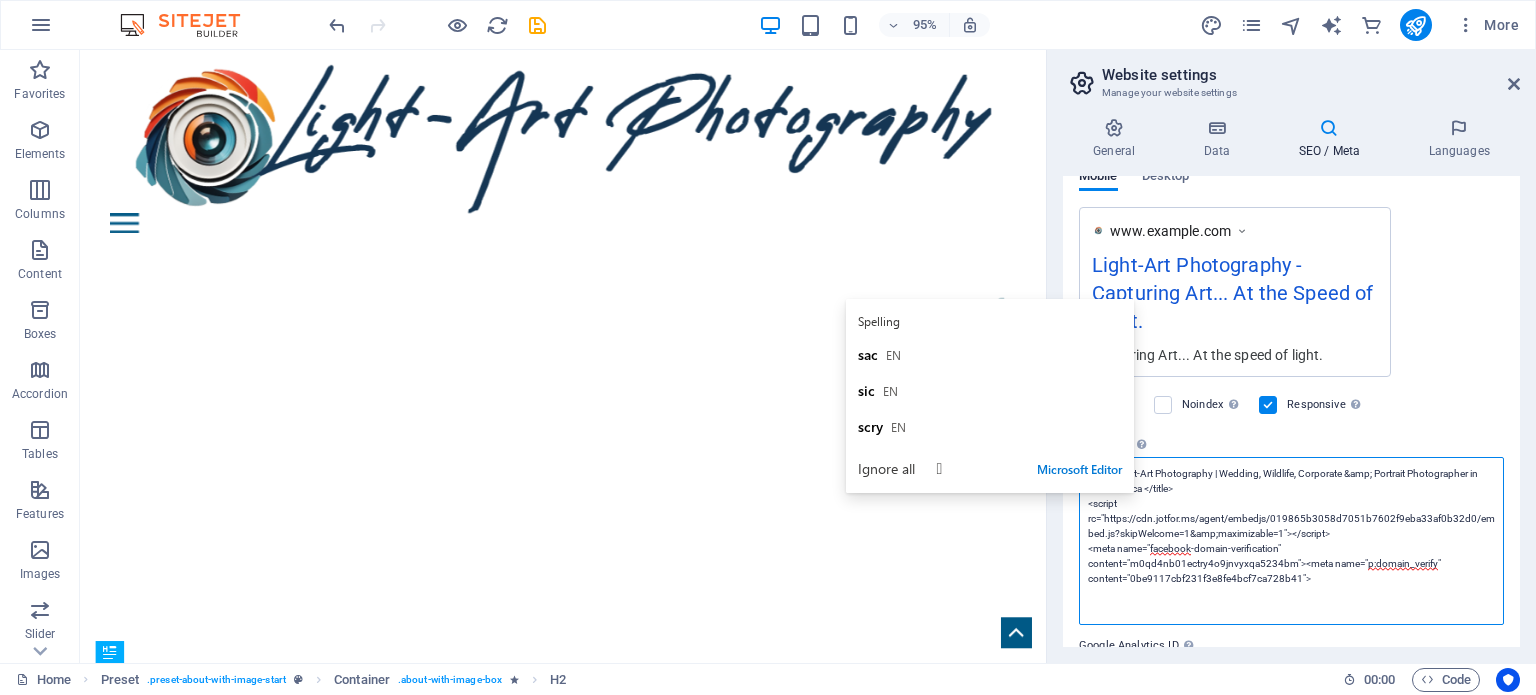type on "<title> Light-Art Photography | Wedding, Wildlife, Corporate &amp; Portrait Photographer in South Africa </title>
<script src="https://cdn.jotfor.ms/agent/embedjs/019865b3058d7051b7602f9eba33af0b32d0/embed.js?skipWelcome=1&amp;maximizable=1"></script>
<meta name="facebook-domain-verification" content="m0qd4nb01ectry4o9jnvyxqa5234bm"><meta name="p:domain_verify" content="0be9117cbf231f3e8fe4bcf7ca728b41">" 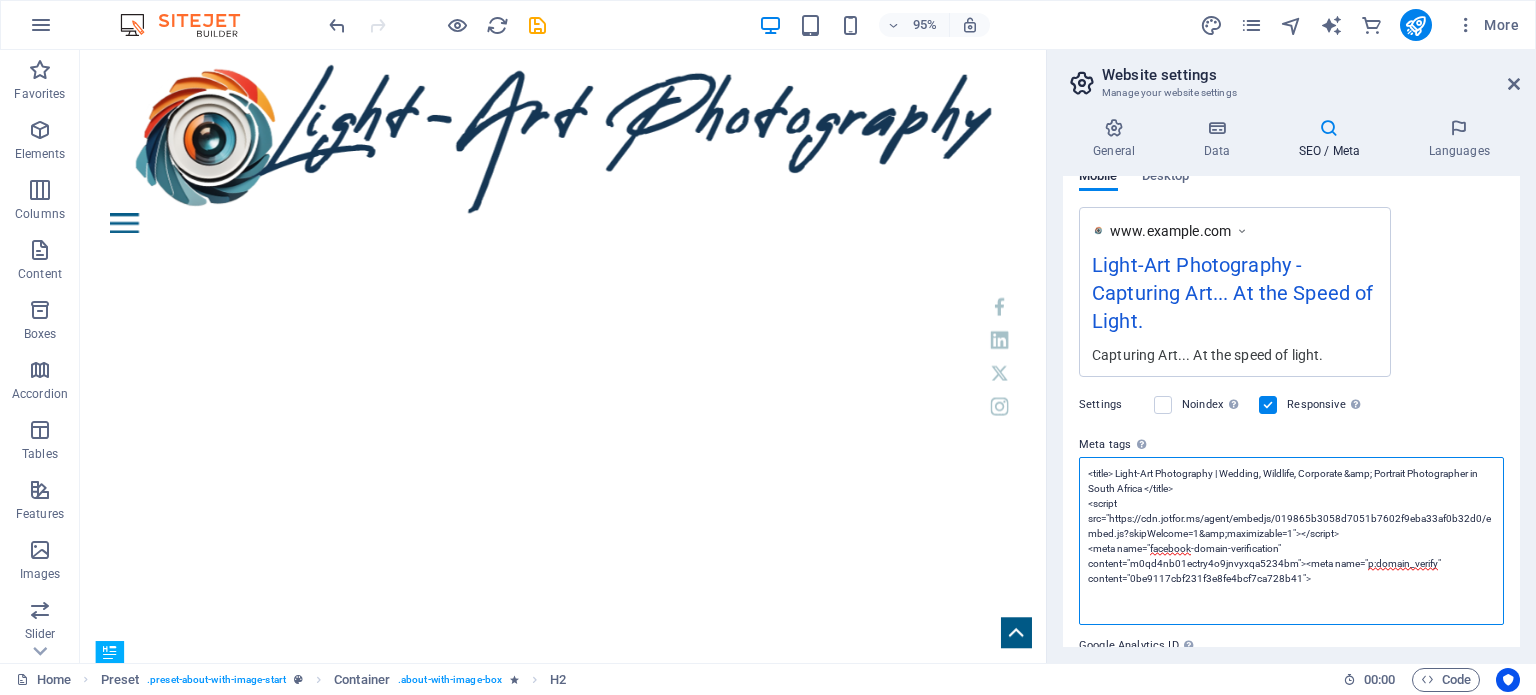 click on "<title> Light-Art Photography | Wedding, Wildlife, Corporate &amp; Portrait Photographer in South Africa </title>
<script src="https://cdn.jotfor.ms/agent/embedjs/019865b3058d7051b7602f9eba33af0b32d0/embed.js?skipWelcome=1&amp;maximizable=1"></script>
<meta name="facebook-domain-verification" content="m0qd4nb01ectry4o9jnvyxqa5234bm"><meta name="p:domain_verify" content="0be9117cbf231f3e8fe4bcf7ca728b41">" at bounding box center [1291, 541] 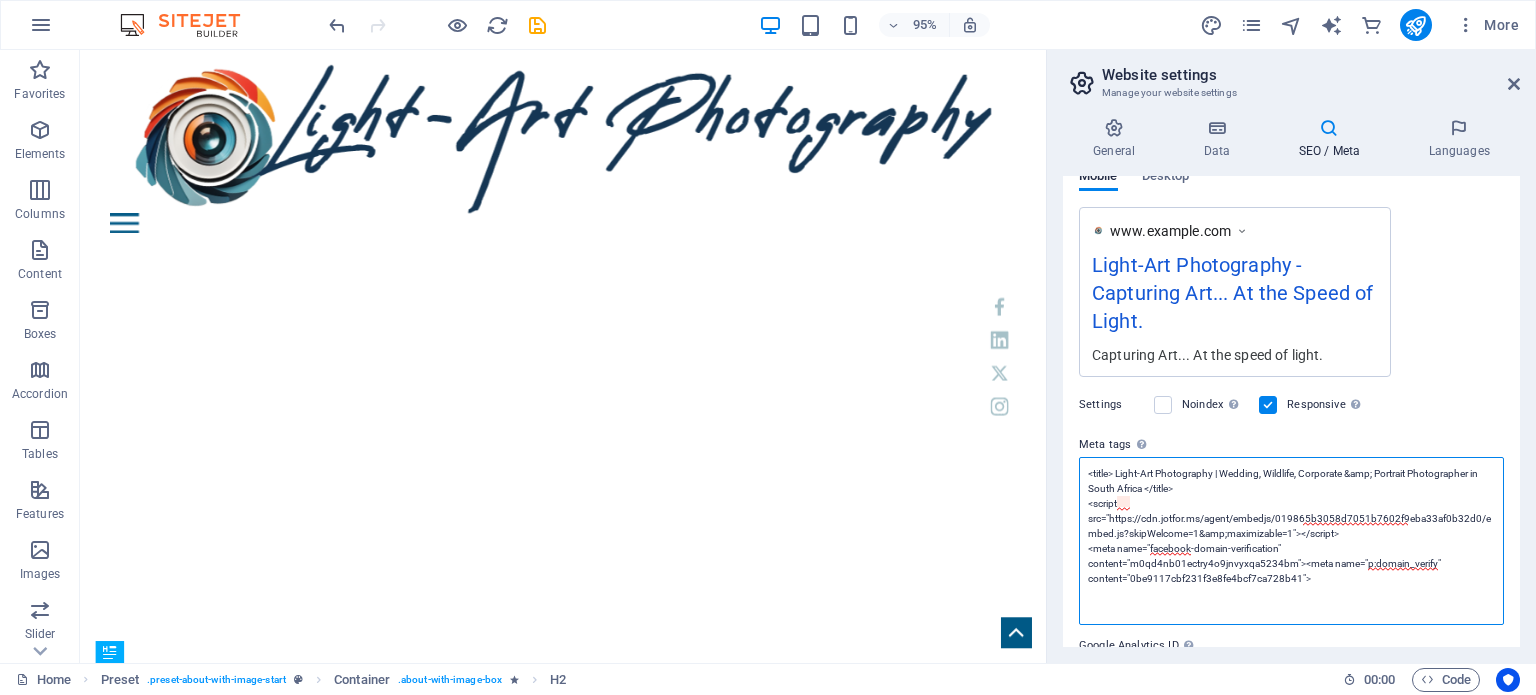 click on "<title> Light-Art Photography | Wedding, Wildlife, Corporate &amp; Portrait Photographer in South Africa </title>
<script src="https://cdn.jotfor.ms/agent/embedjs/019865b3058d7051b7602f9eba33af0b32d0/embed.js?skipWelcome=1&amp;maximizable=1"></script>
<meta name="facebook-domain-verification" content="m0qd4nb01ectry4o9jnvyxqa5234bm"><meta name="p:domain_verify" content="0be9117cbf231f3e8fe4bcf7ca728b41">" at bounding box center (1291, 541) 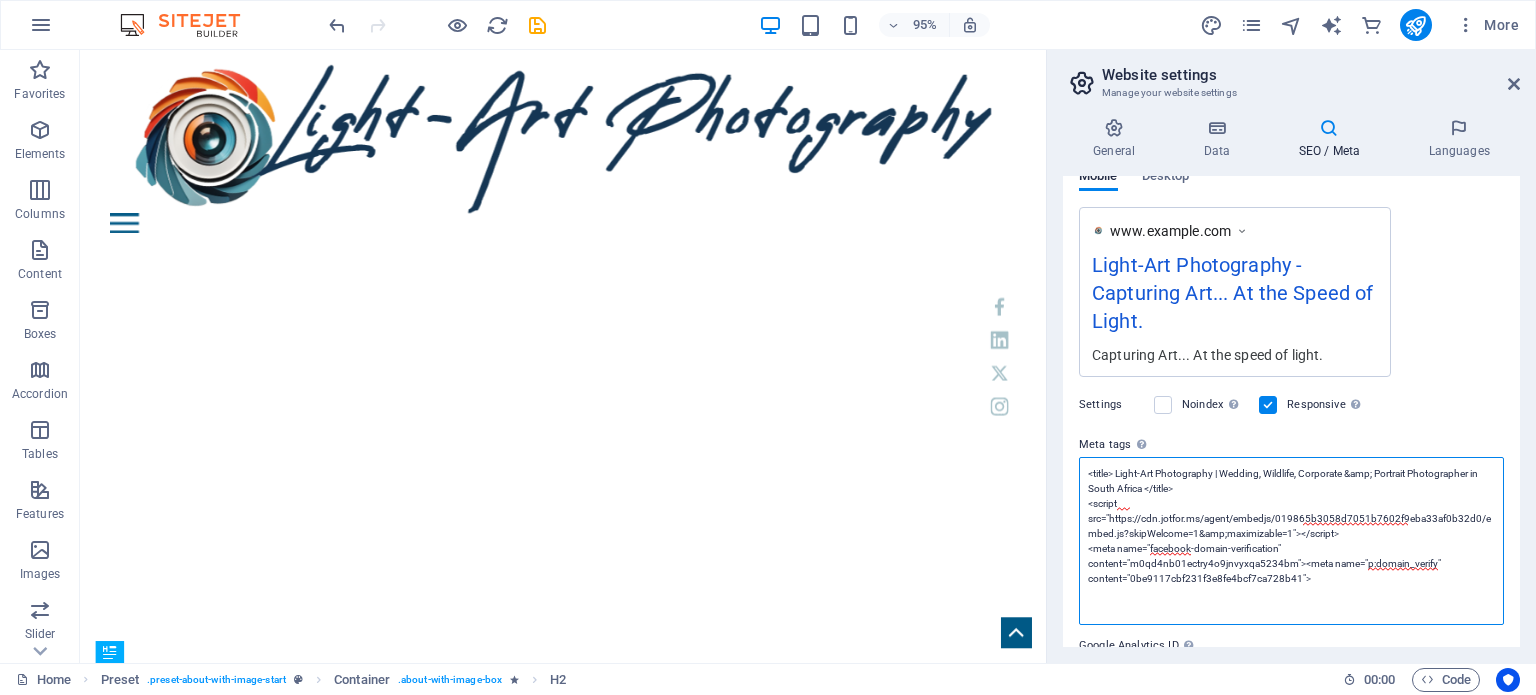 click on "<title> Light-Art Photography | Wedding, Wildlife, Corporate &amp; Portrait Photographer in South Africa </title>
<script src="https://cdn.jotfor.ms/agent/embedjs/019865b3058d7051b7602f9eba33af0b32d0/embed.js?skipWelcome=1&amp;maximizable=1"></script>
<meta name="facebook-domain-verification" content="m0qd4nb01ectry4o9jnvyxqa5234bm"><meta name="p:domain_verify" content="0be9117cbf231f3e8fe4bcf7ca728b41">" at bounding box center [1291, 541] 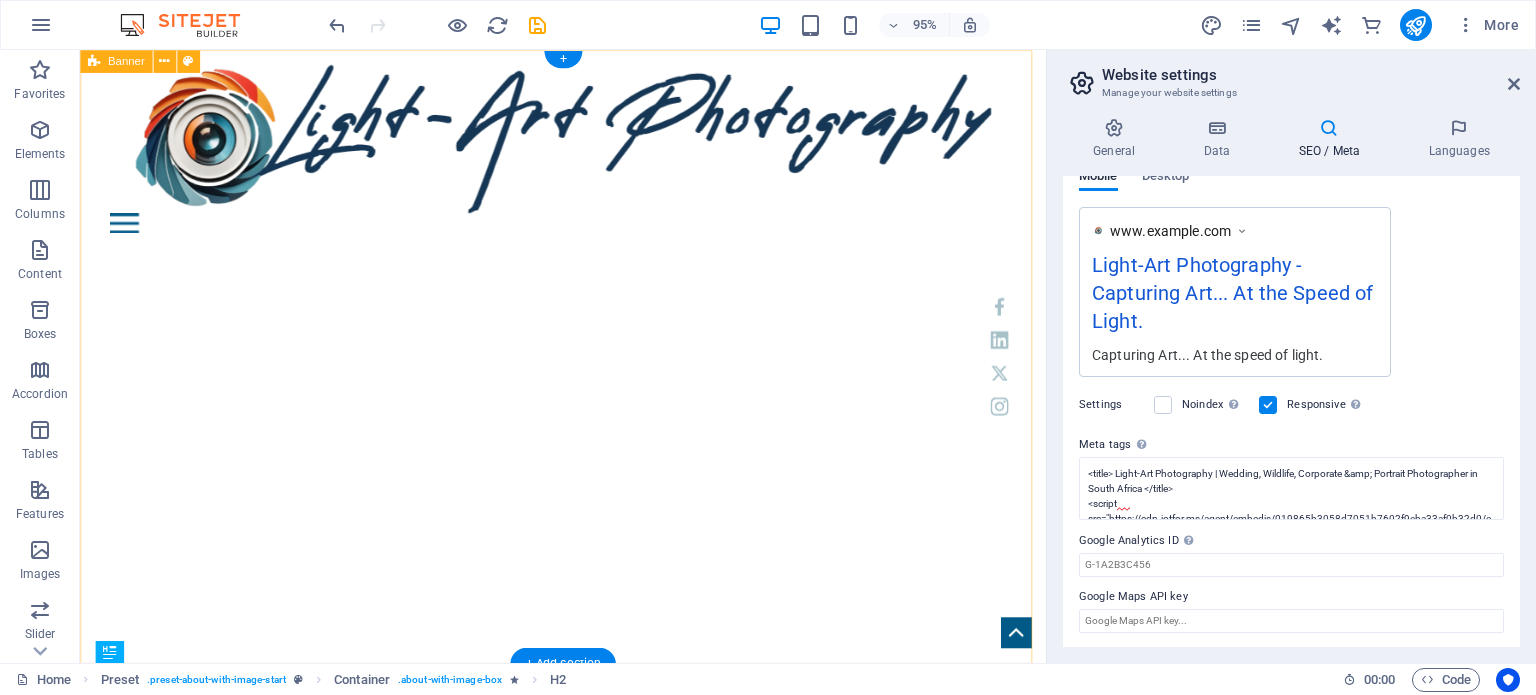 click at bounding box center [-421, 259] 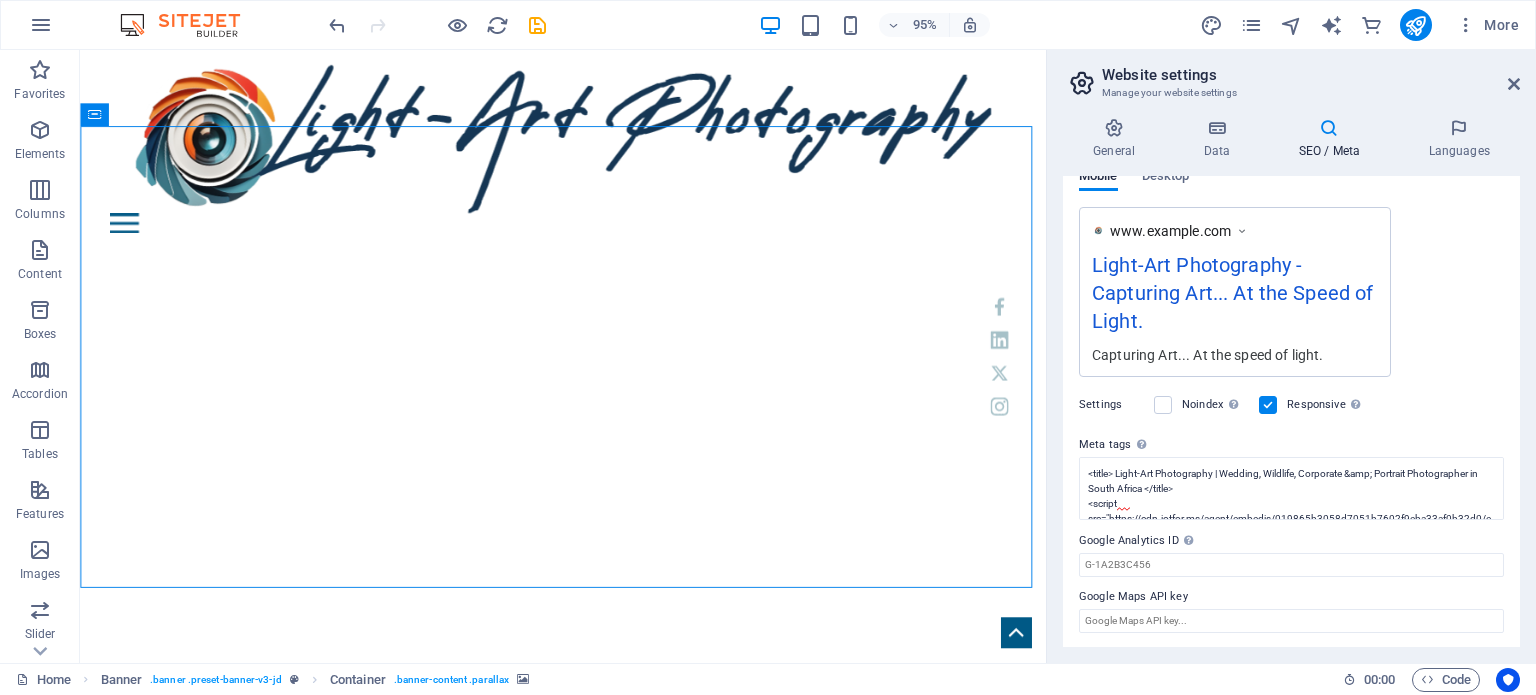 click at bounding box center [437, 25] 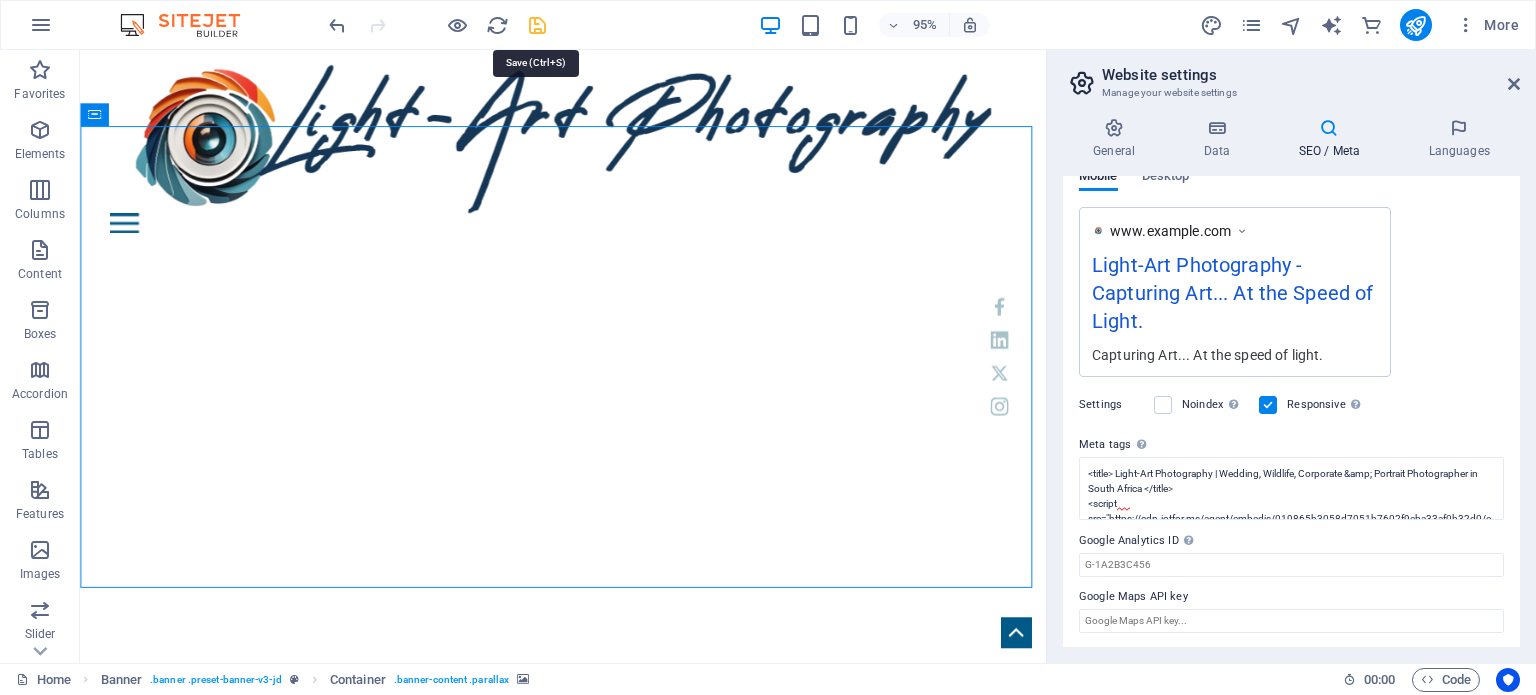 click at bounding box center (537, 25) 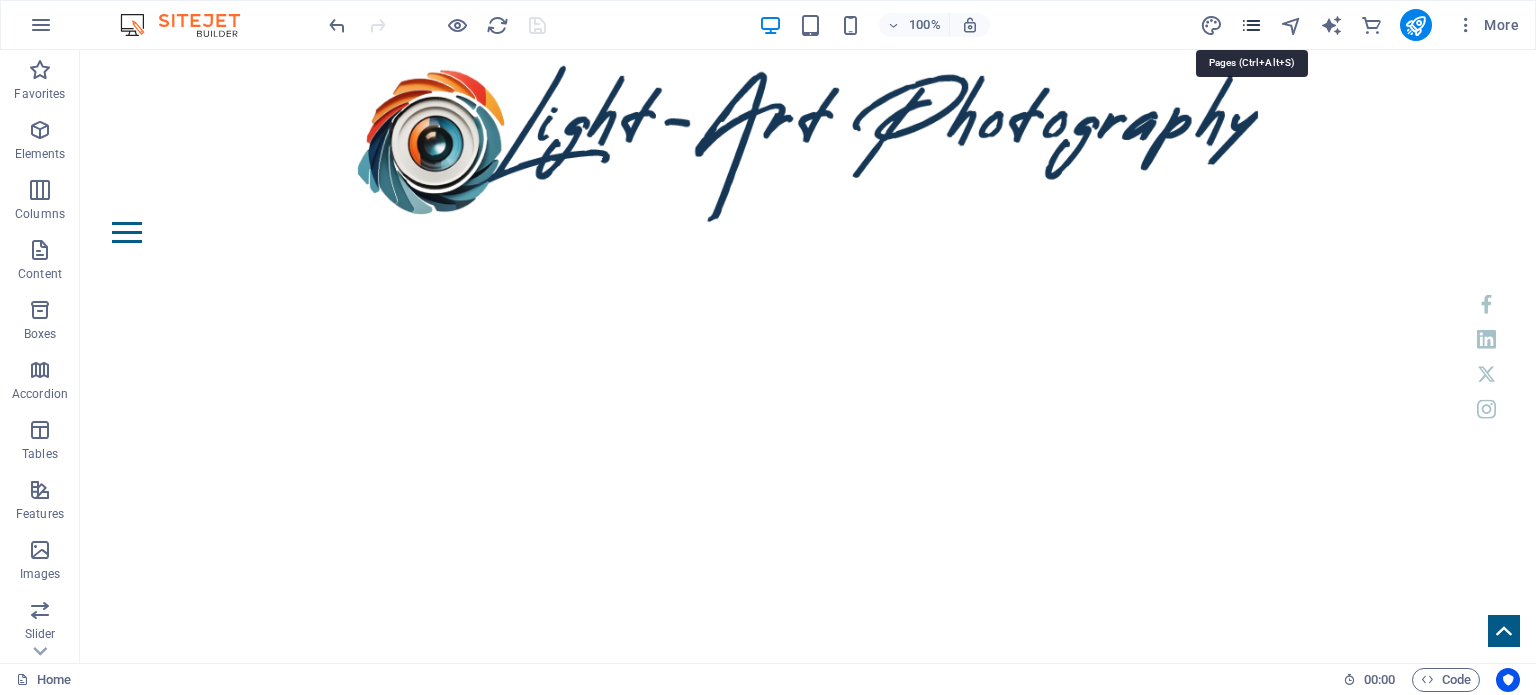 click at bounding box center (1251, 25) 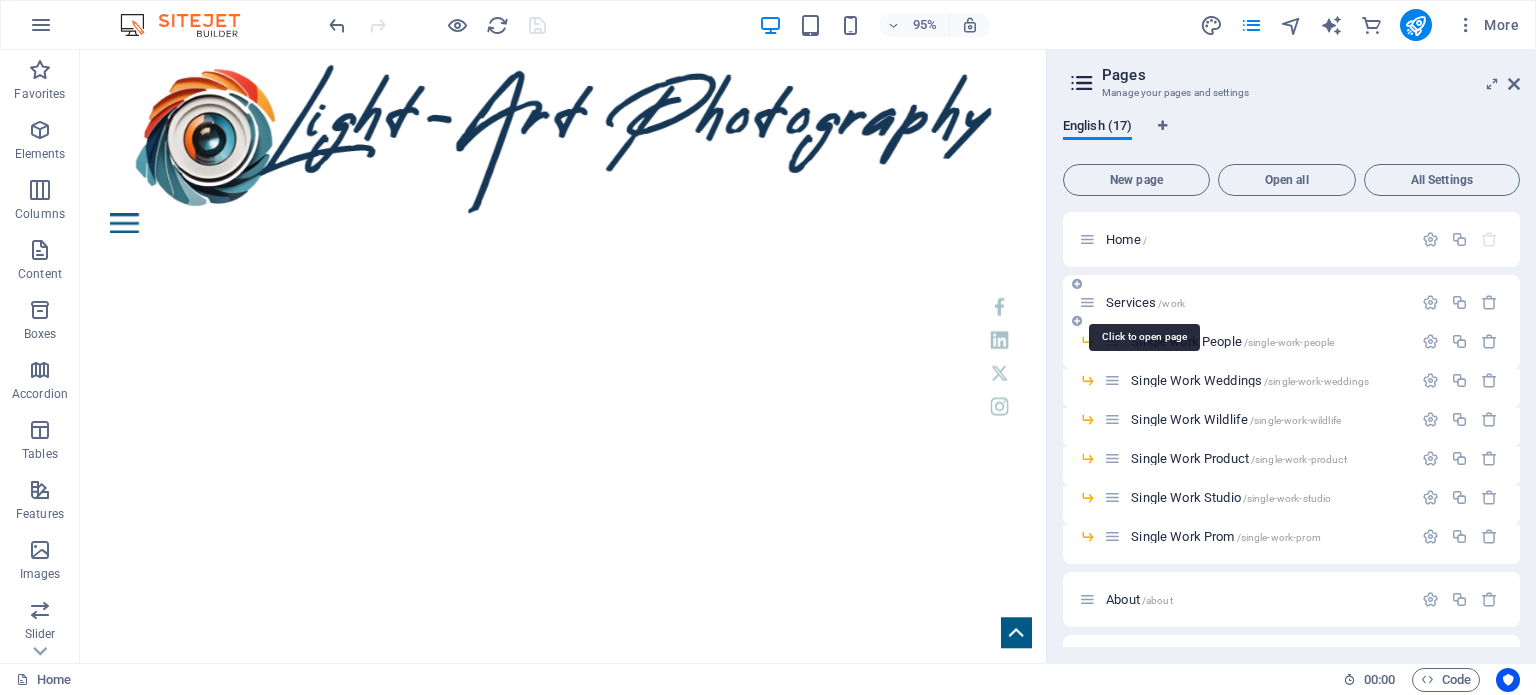 click on "Services /work" at bounding box center [1145, 302] 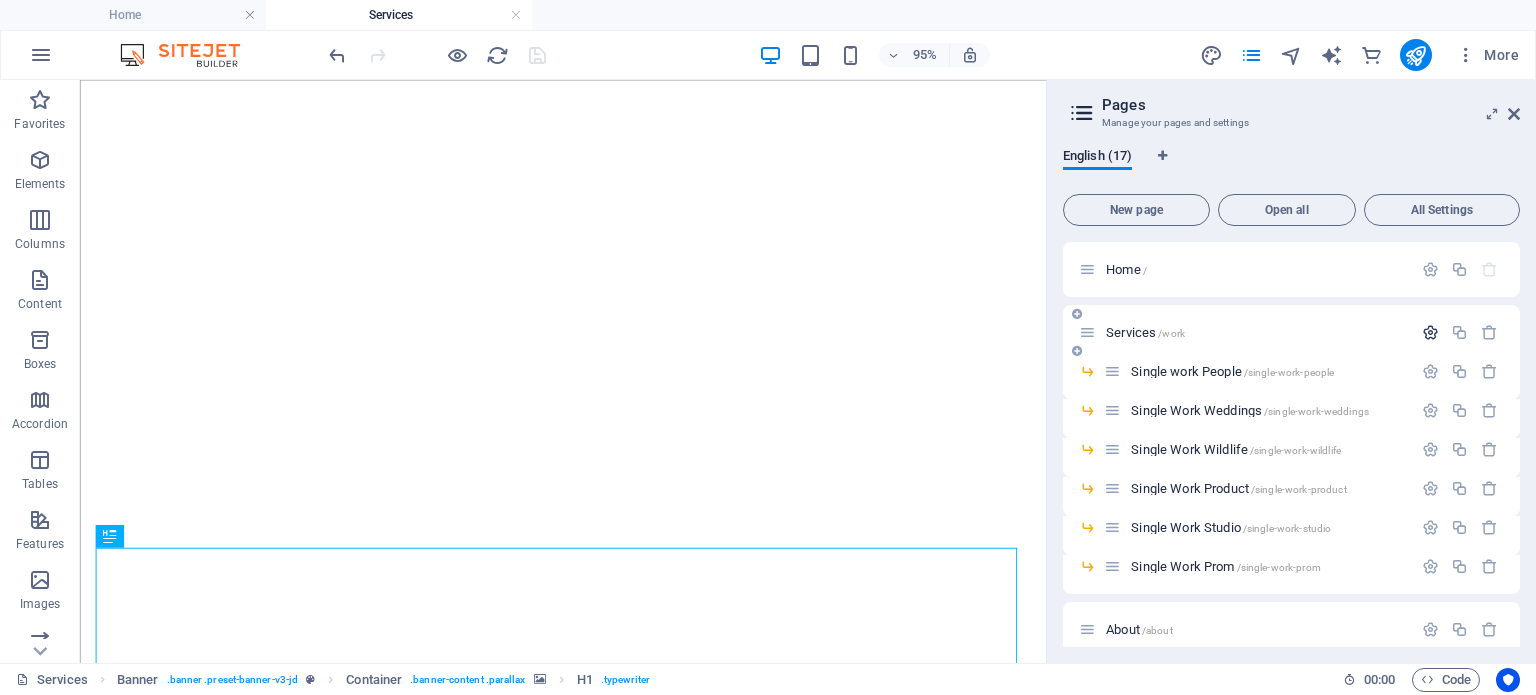click at bounding box center [1430, 332] 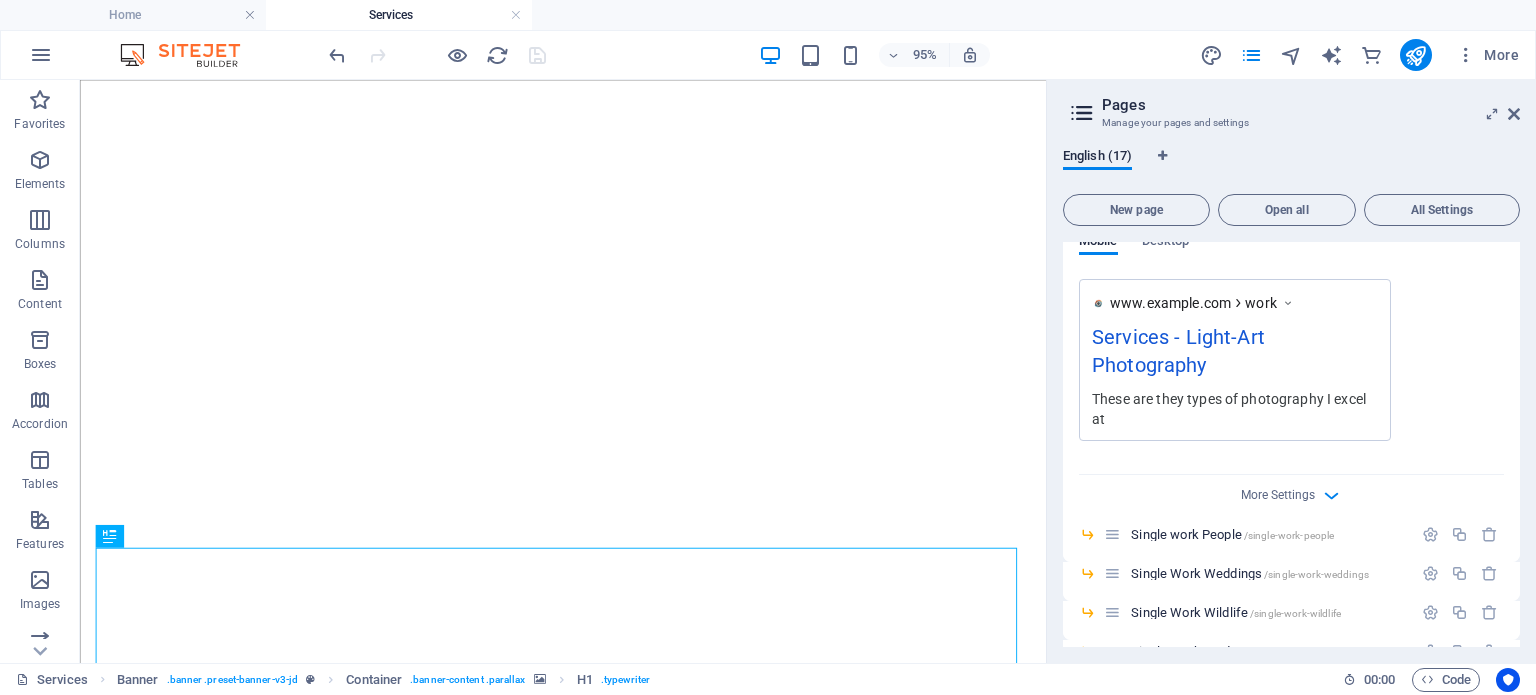 scroll, scrollTop: 600, scrollLeft: 0, axis: vertical 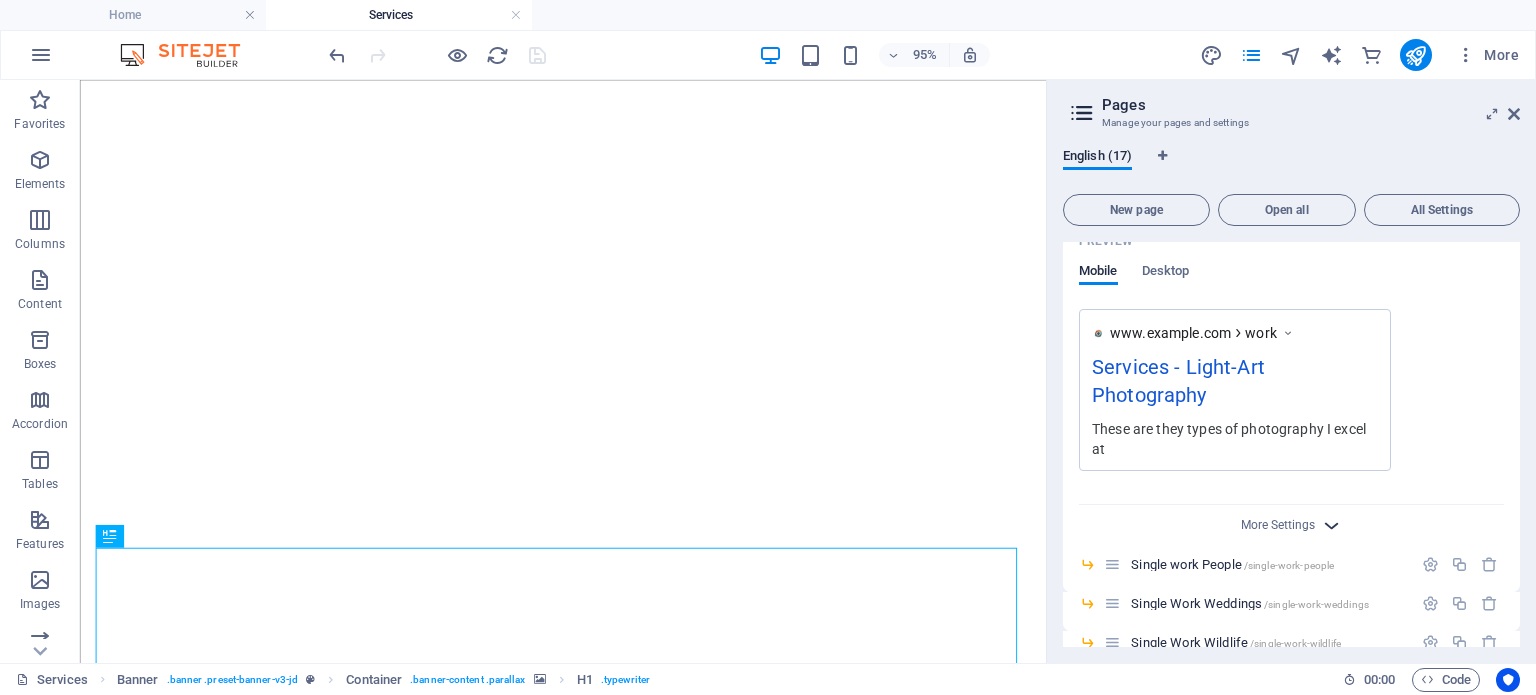 click at bounding box center [1331, 525] 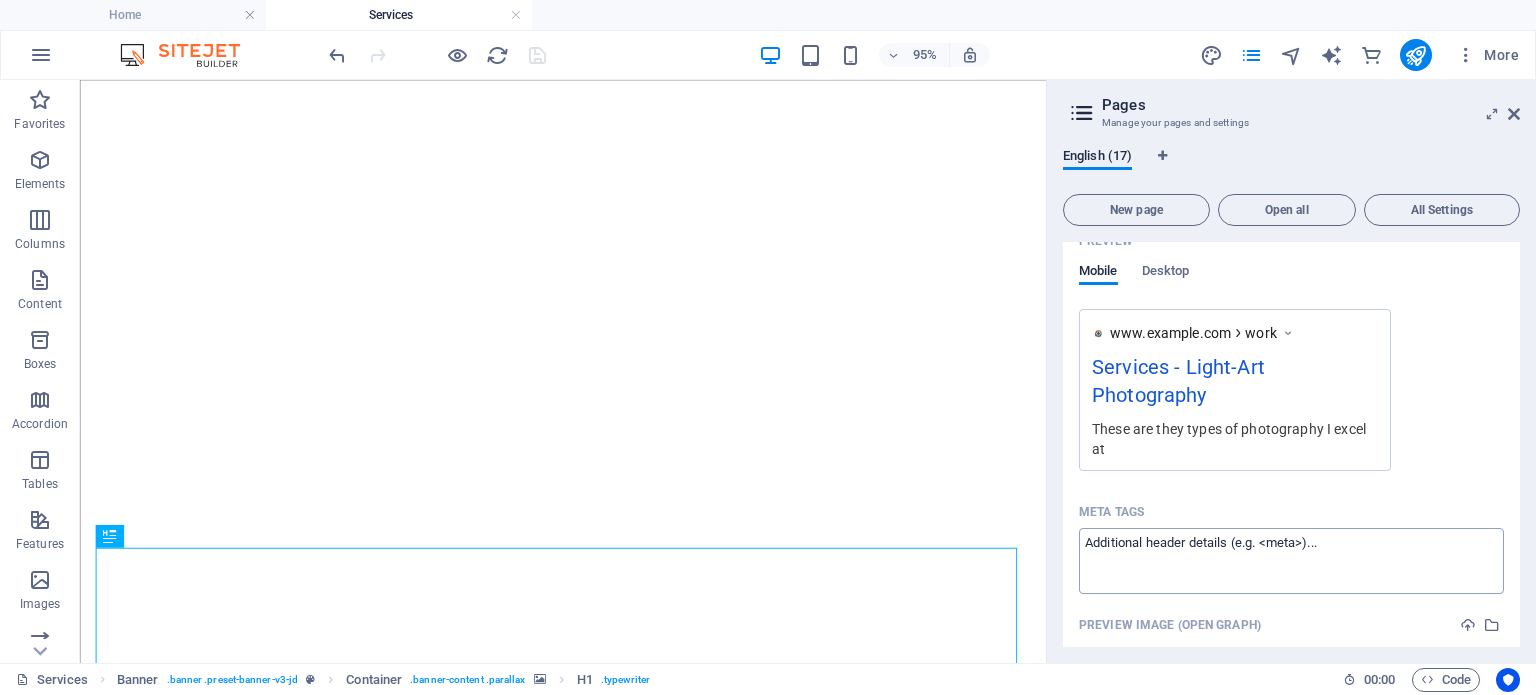 click on "Meta tags ​" at bounding box center (1291, 560) 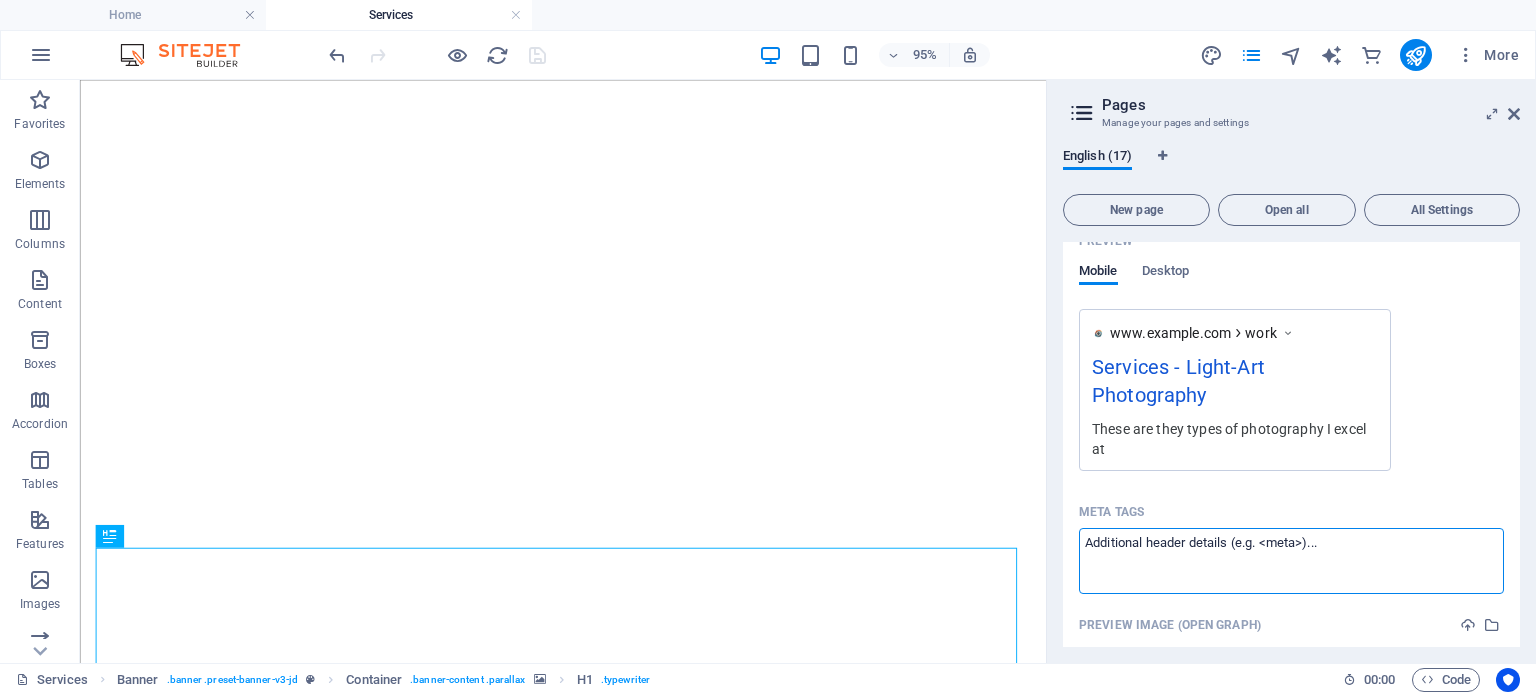 paste on "<script src='https://cdn.jotfor.ms/agent/embedjs/019865b3058d7051b7602f9eba33af0b32d0/embed.js?skipWelcome=1&maximizable=1'></script>" 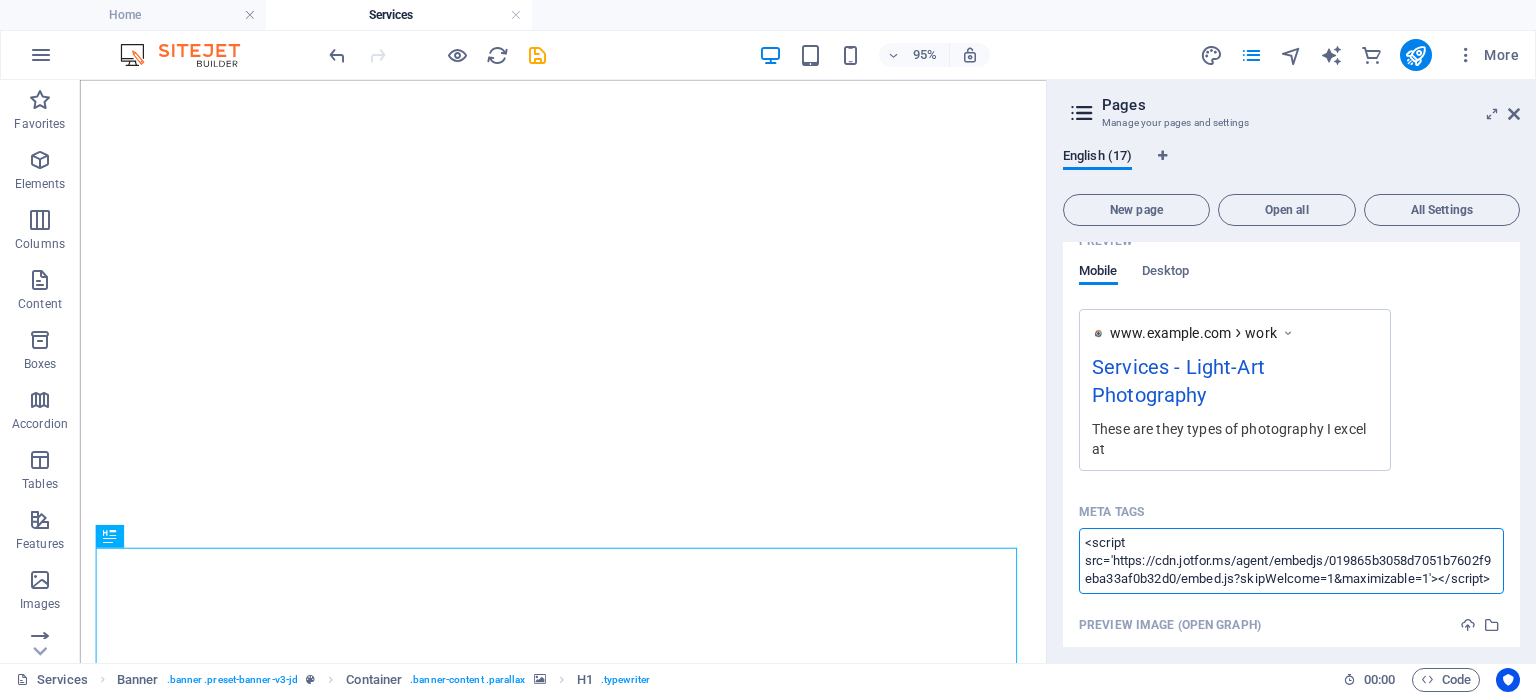 scroll, scrollTop: 0, scrollLeft: 0, axis: both 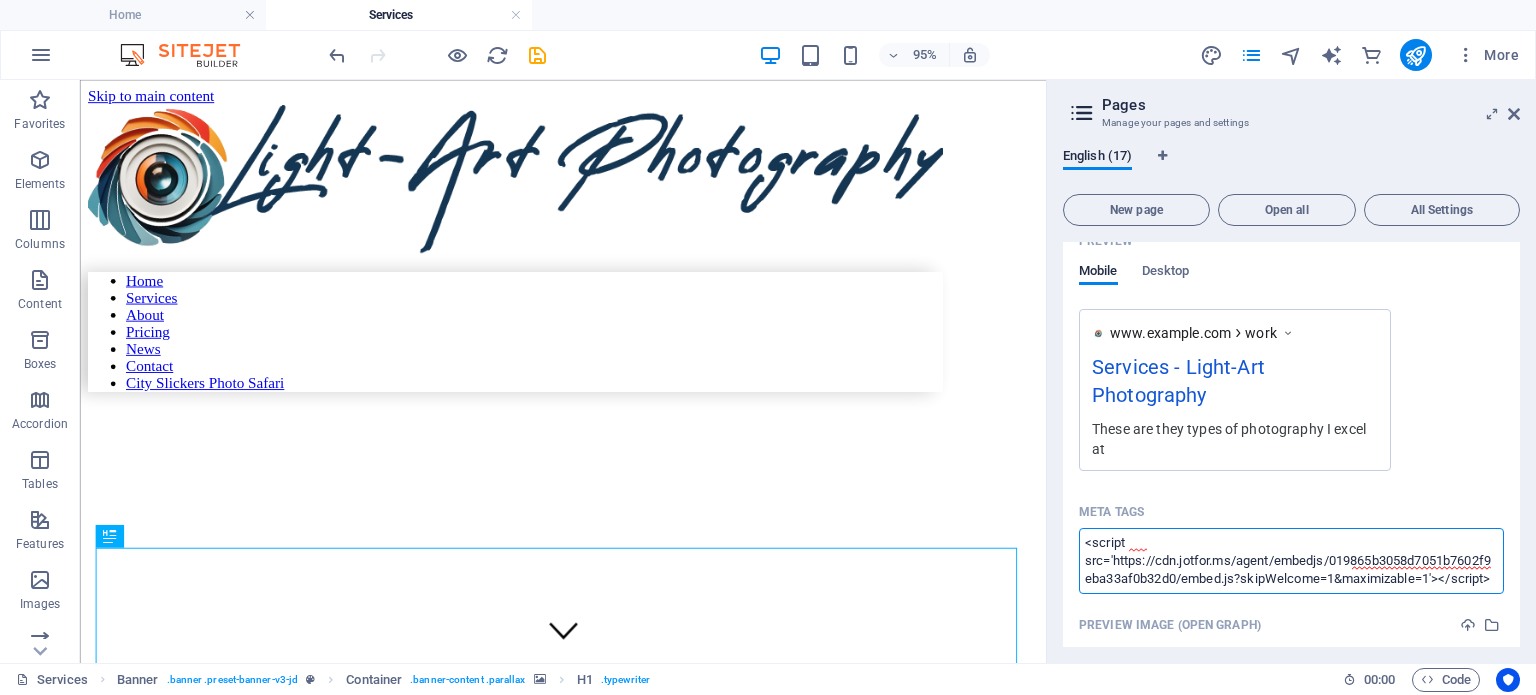 click on "Light-Art Photography Home Services Favorites Elements Columns Content Boxes Accordion Tables Features Images Slider Header Footer Forms Marketing Collections Commerce
Drag here to replace the existing content. Press “Ctrl” if you want to create a new element.
H2   Preset   Container   Banner   Image   Banner   Banner   Menu Bar   Container   Icon   Social Media Icons   Icon   Container   HTML   Container 95% More Home Banner . banner .preset-banner-v3-jd Container . banner-content .parallax H1 . typewriter 00 : 00 Code Favorites Elements Columns Content Boxes Accordion Tables Features Images Slider Header Footer Forms Marketing Collections Commerce
Drag here to replace the existing content. Press “Ctrl” if you want to create a new element.
H1   Banner   Container 95% More Services Banner . banner .preset-banner-v3-jd Container . banner-content .parallax H1 ." at bounding box center (768, 347) 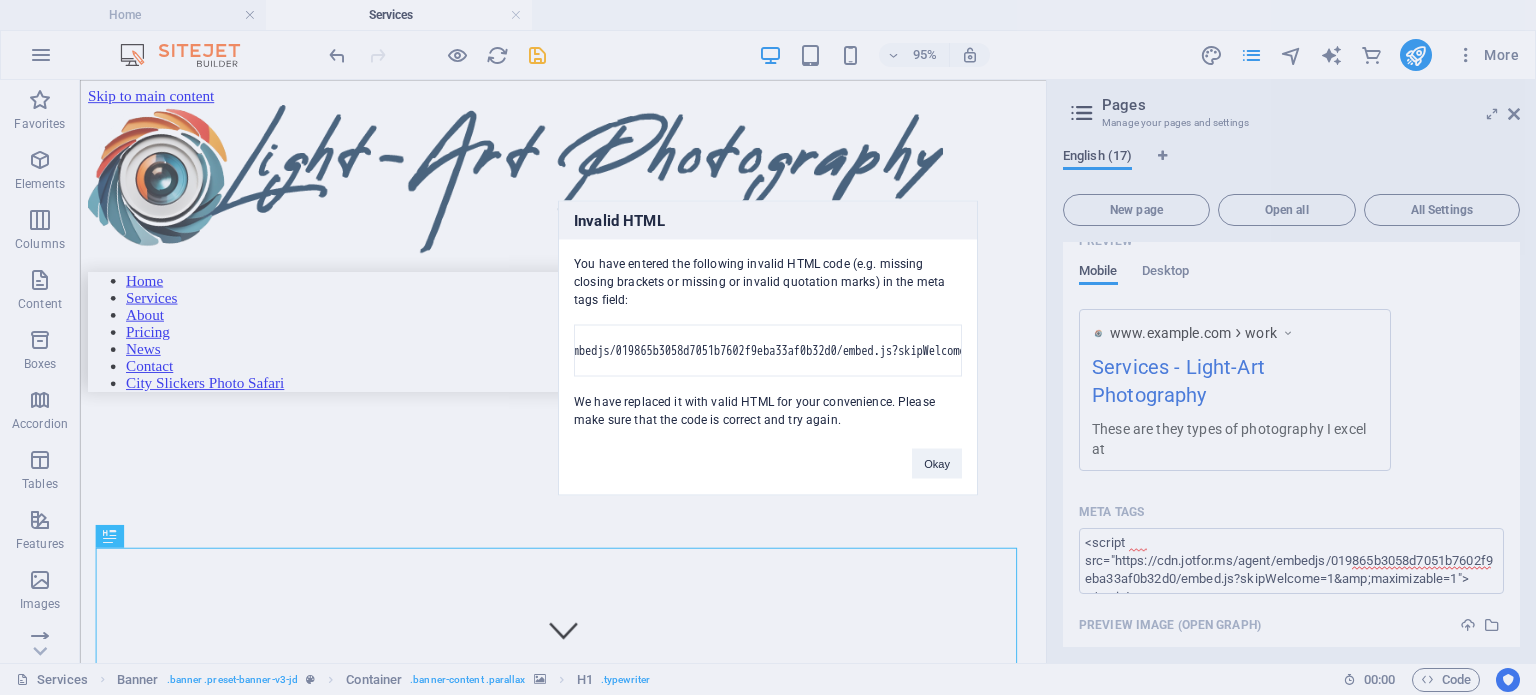 scroll, scrollTop: 0, scrollLeft: 696, axis: horizontal 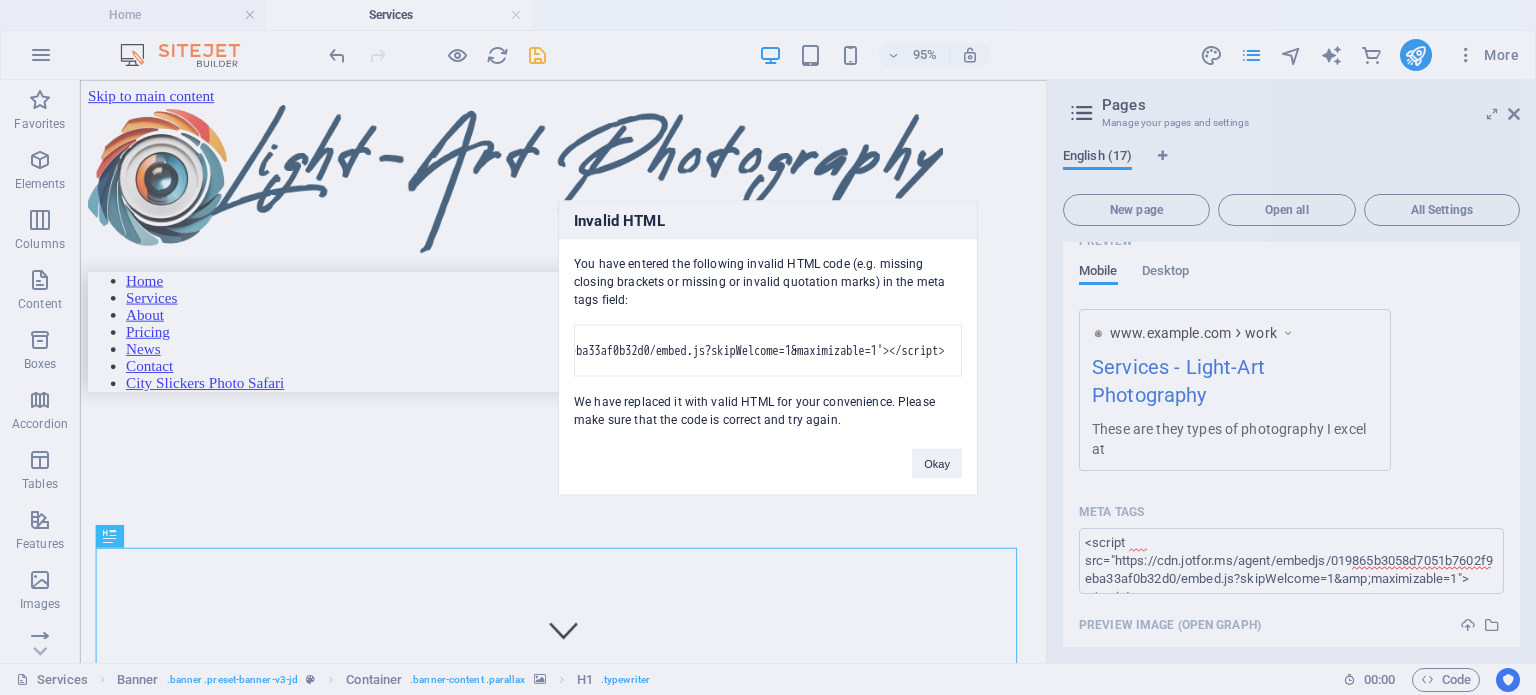 drag, startPoint x: 735, startPoint y: 335, endPoint x: 990, endPoint y: 335, distance: 255 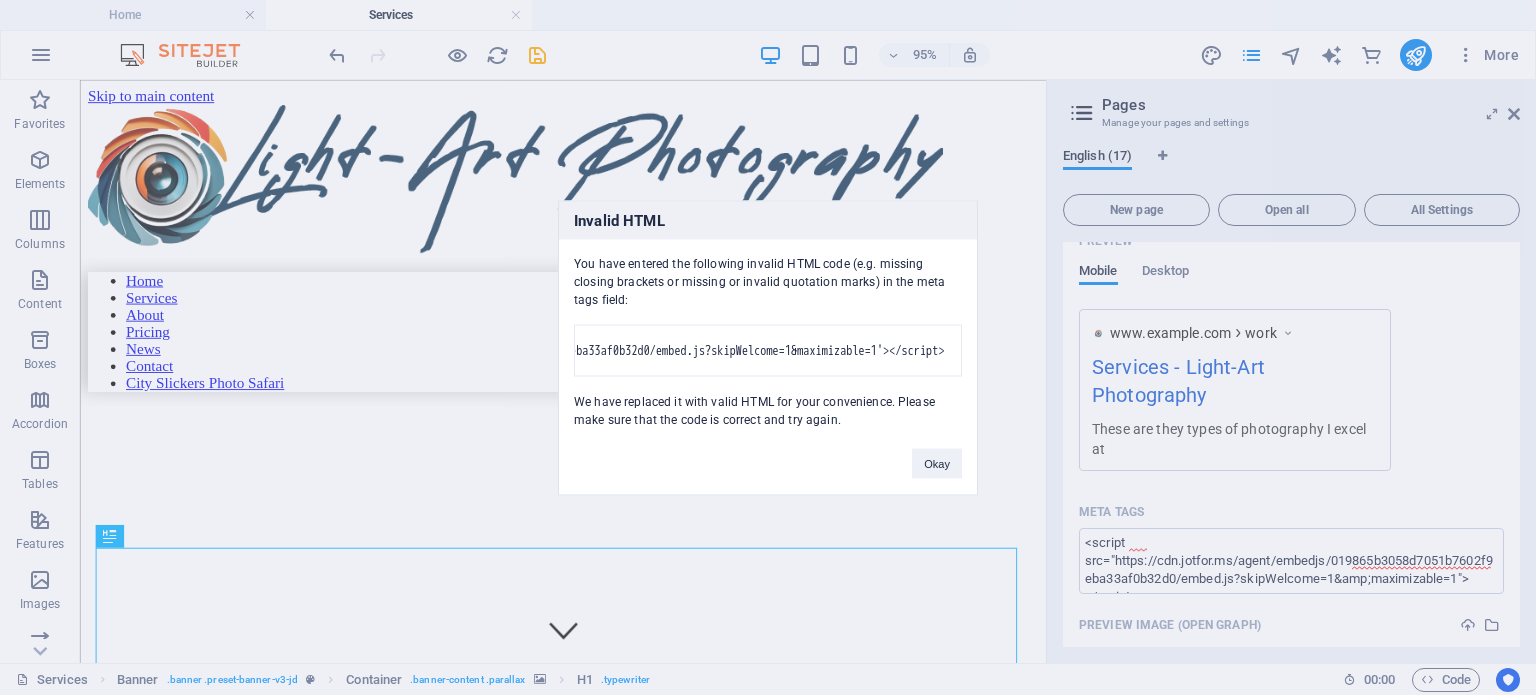 click on "<script src='https://cdn.jotfor.ms/agent/embedjs/019865b3058d7051b7602f9eba33af0b32d0/embed.js?skipWelcome=1&maximizable=1'></script>" at bounding box center (768, 350) 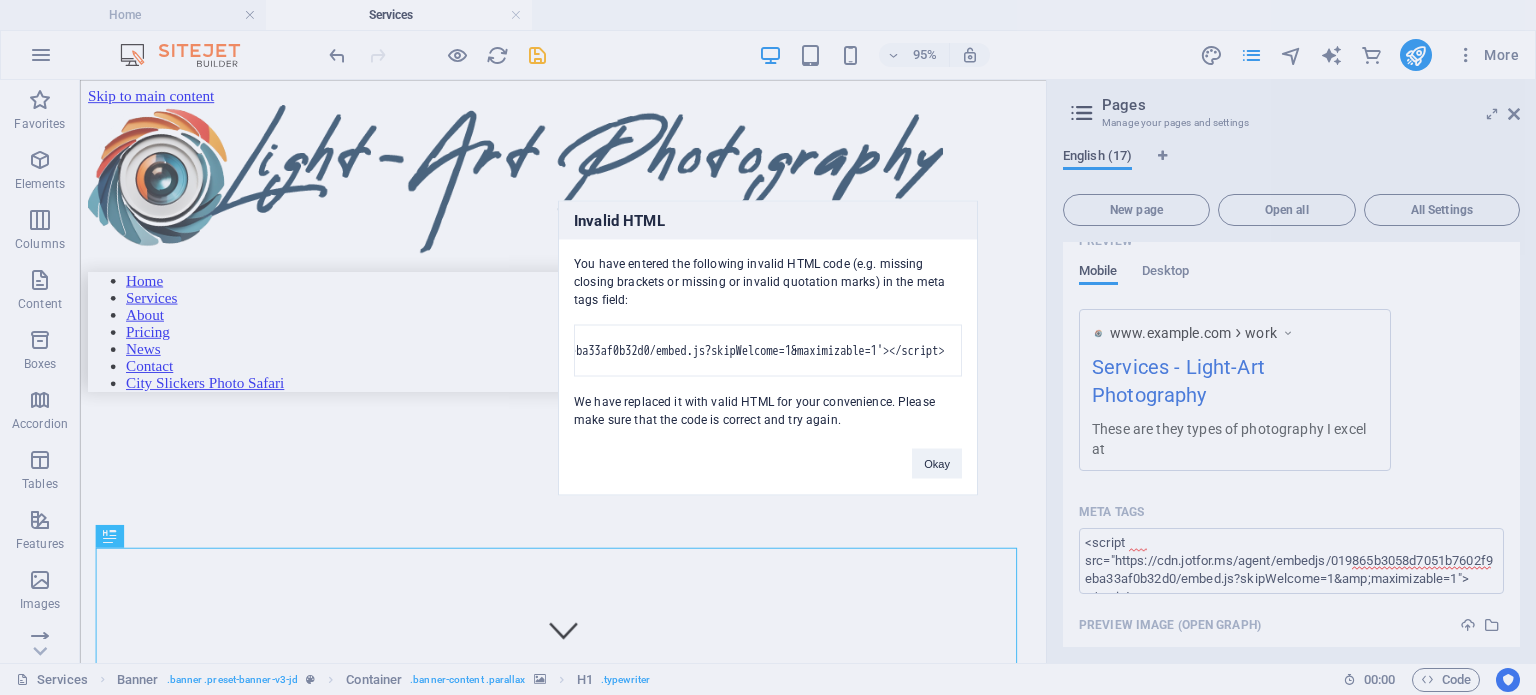 click on "Invalid HTML
You have entered the following invalid HTML code (e.g. missing closing brackets or missing or invalid quotation marks) in the meta tags field:
<script src='https://cdn.jotfor.ms/agent/embedjs/019865b3058d7051b7602f9eba33af0b32d0/embed.js?skipWelcome=1&maximizable=1'></script>
We have replaced it with valid HTML for your convenience. Please make sure that the code is correct and try again.
Okay" at bounding box center [768, 347] 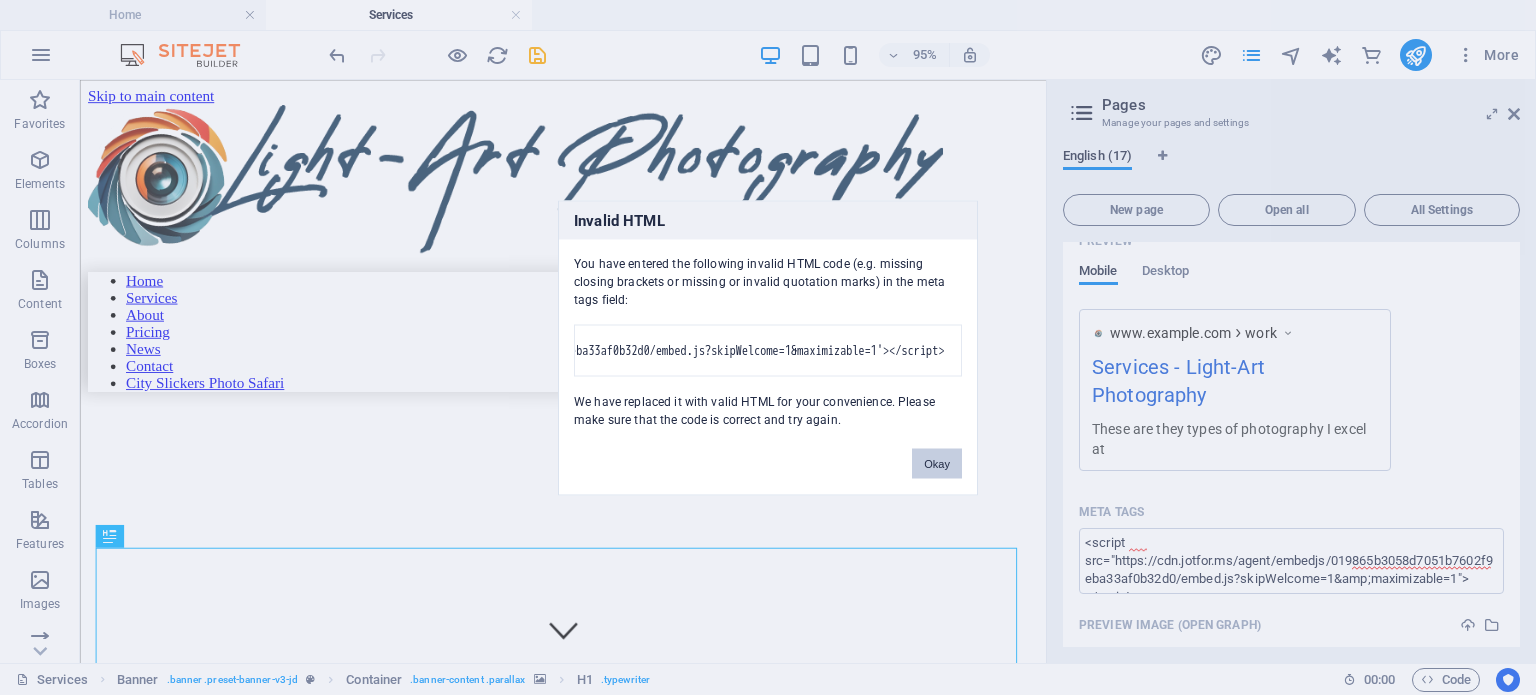 click on "Okay" at bounding box center [937, 463] 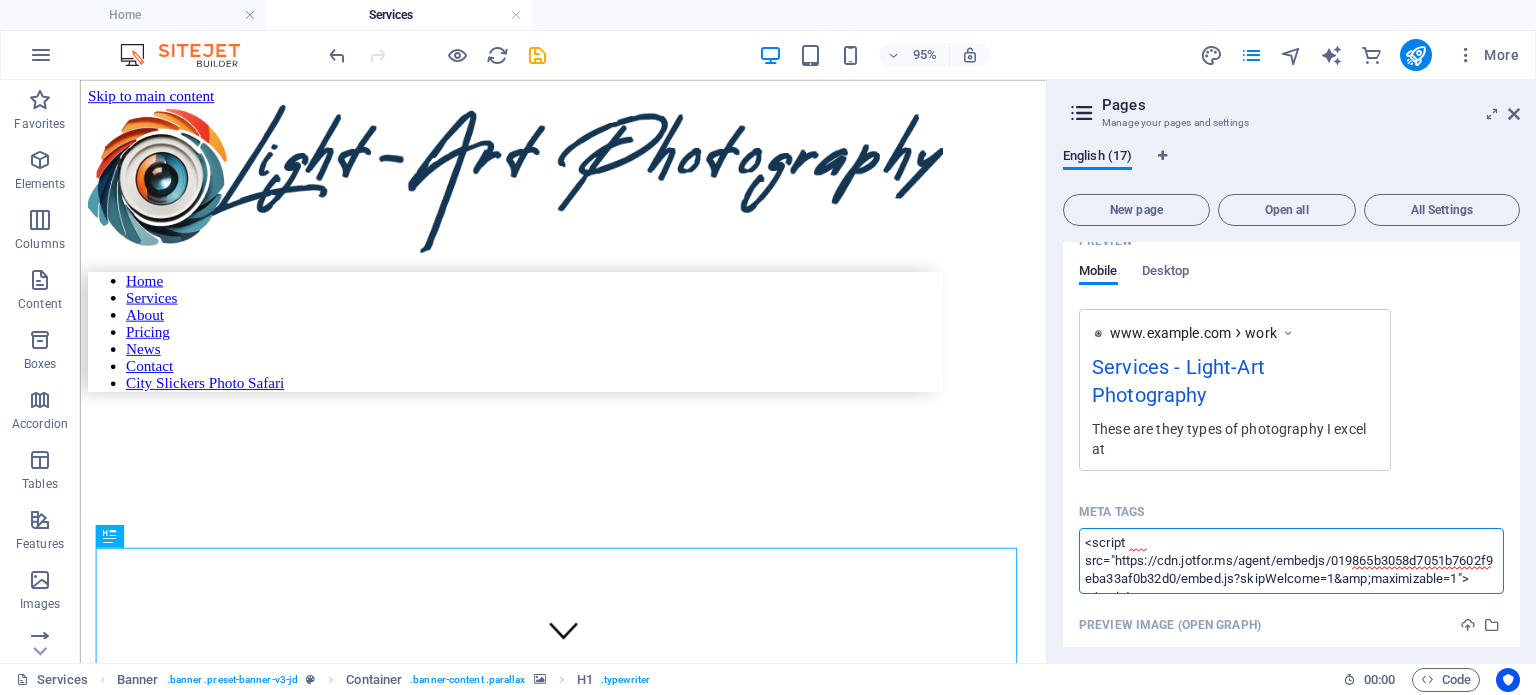 click on "<script src="https://cdn.jotfor.ms/agent/embedjs/019865b3058d7051b7602f9eba33af0b32d0/embed.js?skipWelcome=1&amp;maximizable=1"></script>" at bounding box center (1291, 560) 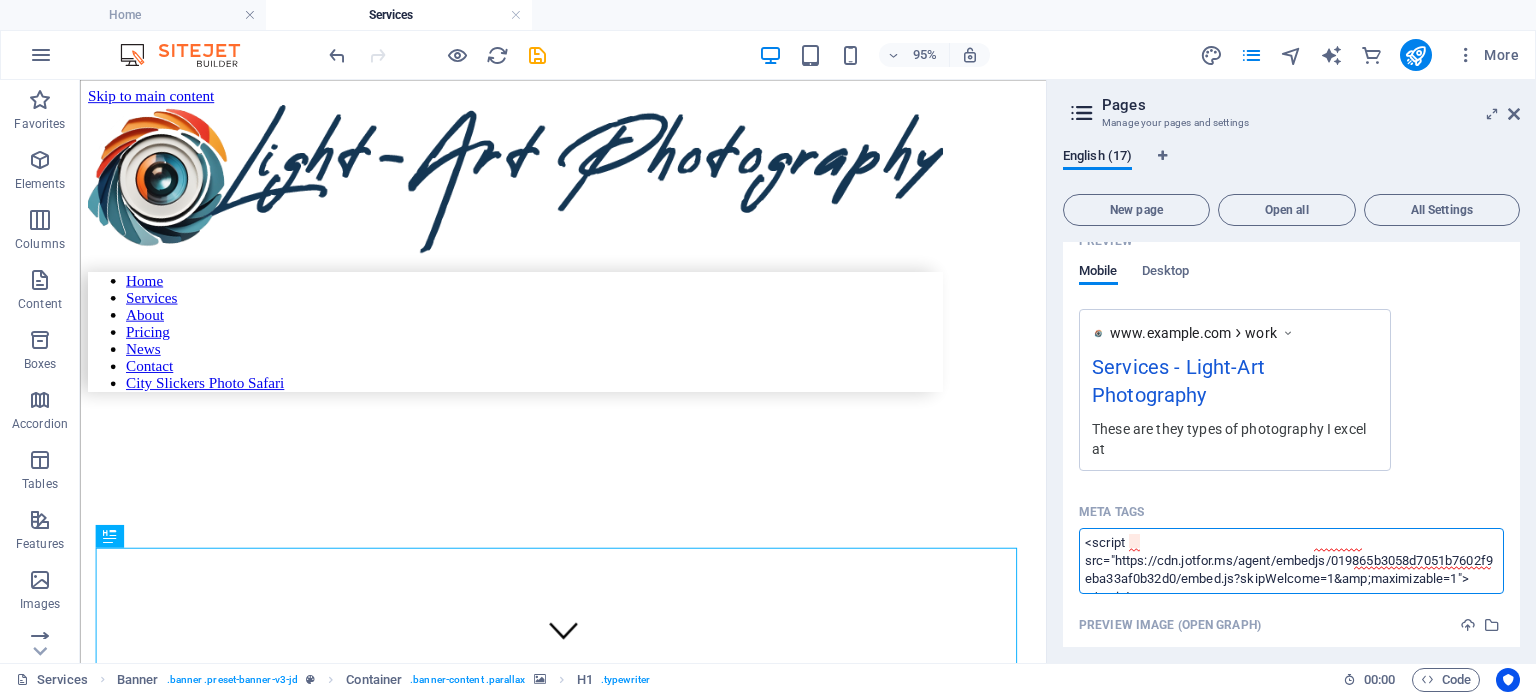 type on "<script src="https://cdn.jotfor.ms/agent/embedjs/019865b3058d7051b7602f9eba33af0b32d0/embed.js?skipWelcome=1&amp;maximizable=1"></script>" 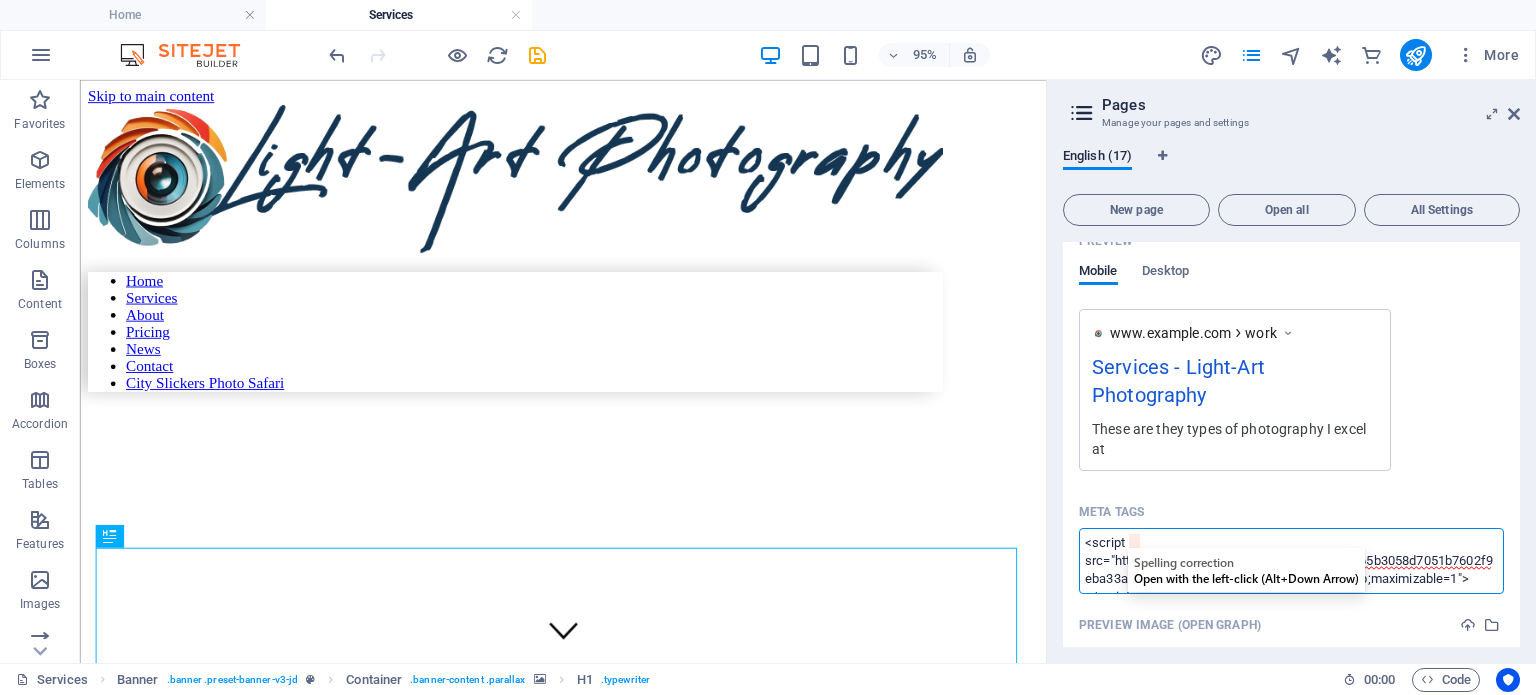 click on "<script src="https://cdn.jotfor.ms/agent/embedjs/019865b3058d7051b7602f9eba33af0b32d0/embed.js?skipWelcome=1&amp;maximizable=1"></script>" at bounding box center [1291, 560] 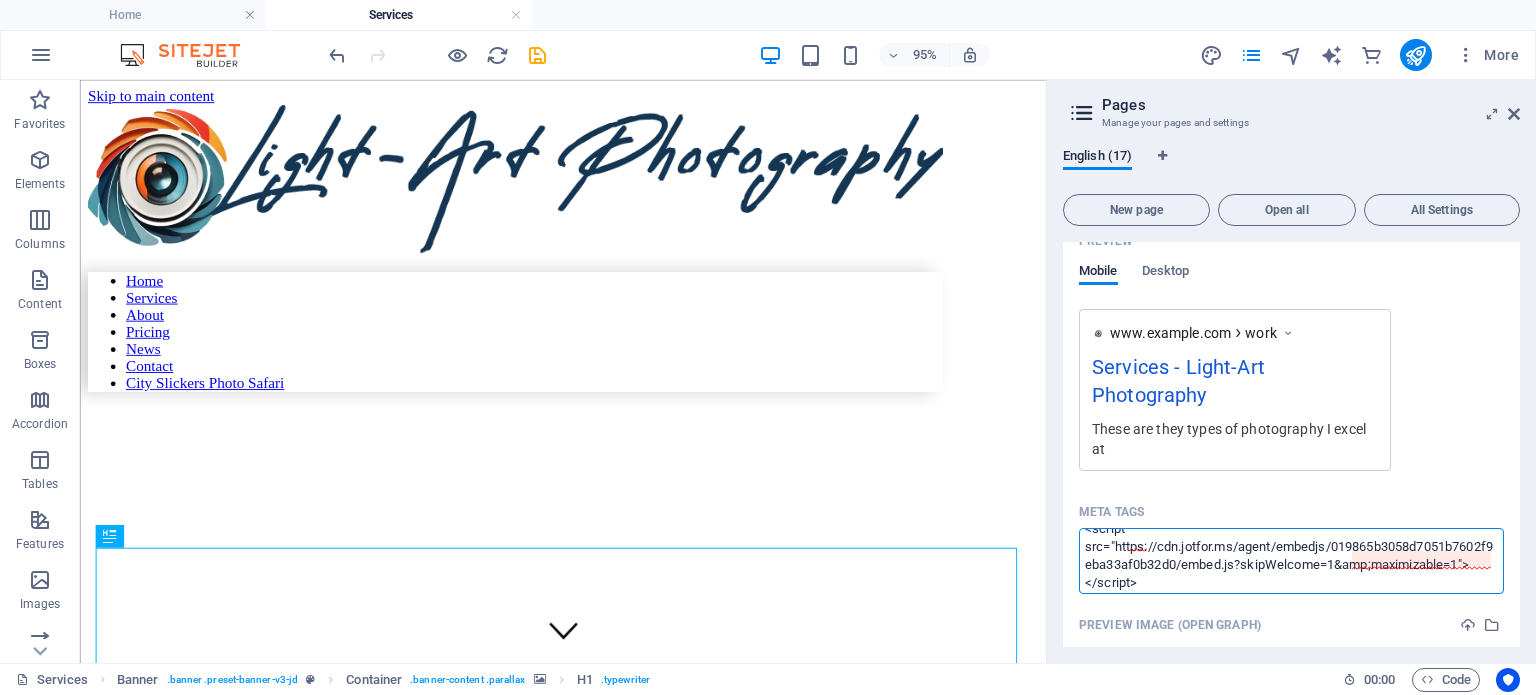 scroll, scrollTop: 17, scrollLeft: 0, axis: vertical 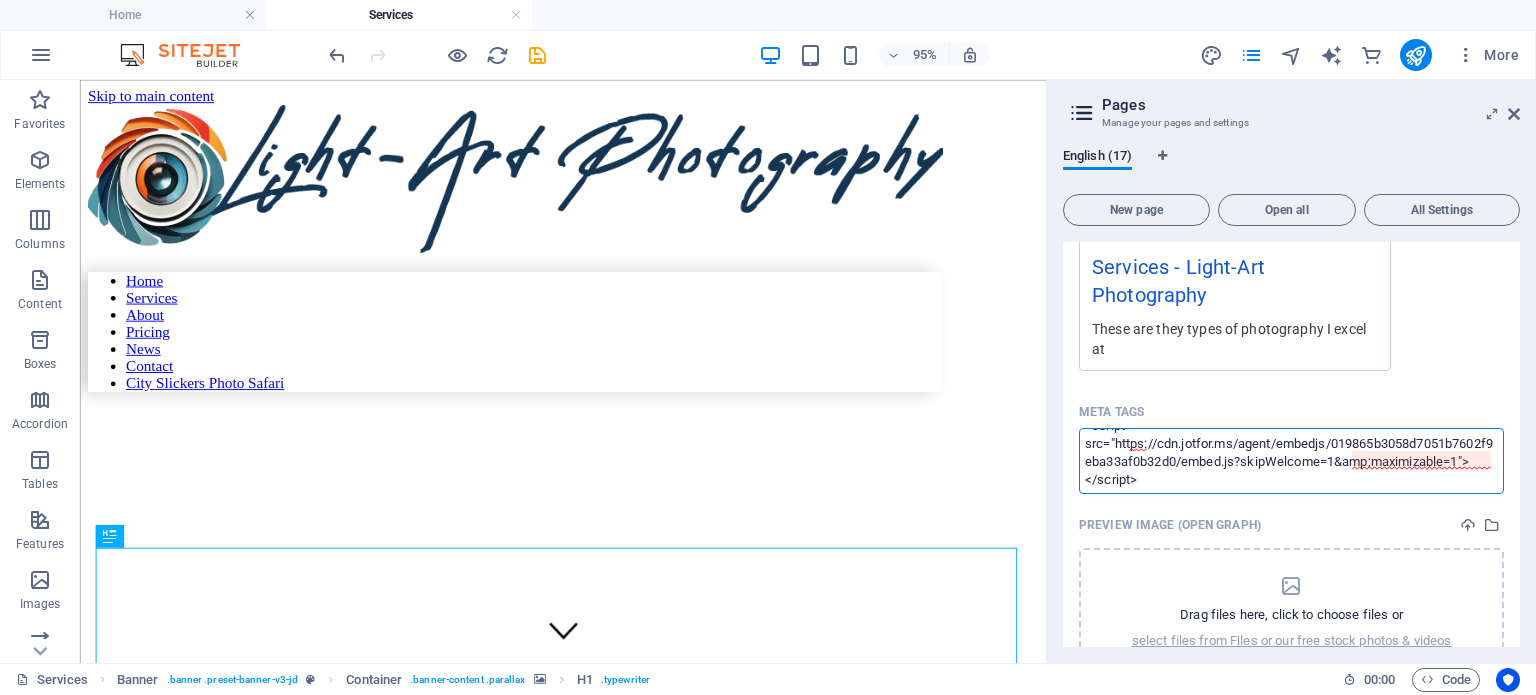 click on "Light-Art Photography Home Services Favorites Elements Columns Content Boxes Accordion Tables Features Images Slider Header Footer Forms Marketing Collections Commerce
Drag here to replace the existing content. Press “Ctrl” if you want to create a new element.
H2   Preset   Container   Banner   Image   Banner   Banner   Menu Bar   Container   Icon   Social Media Icons   Icon   Container   HTML   Container 95% More Home Banner . banner .preset-banner-v3-jd Container . banner-content .parallax H1 . typewriter 00 : 00 Code Favorites Elements Columns Content Boxes Accordion Tables Features Images Slider Header Footer Forms Marketing Collections Commerce
Drag here to replace the existing content. Press “Ctrl” if you want to create a new element.
H1   Banner   Container 95% More Services Banner . banner .preset-banner-v3-jd Container . banner-content .parallax H1 ." at bounding box center [768, 347] 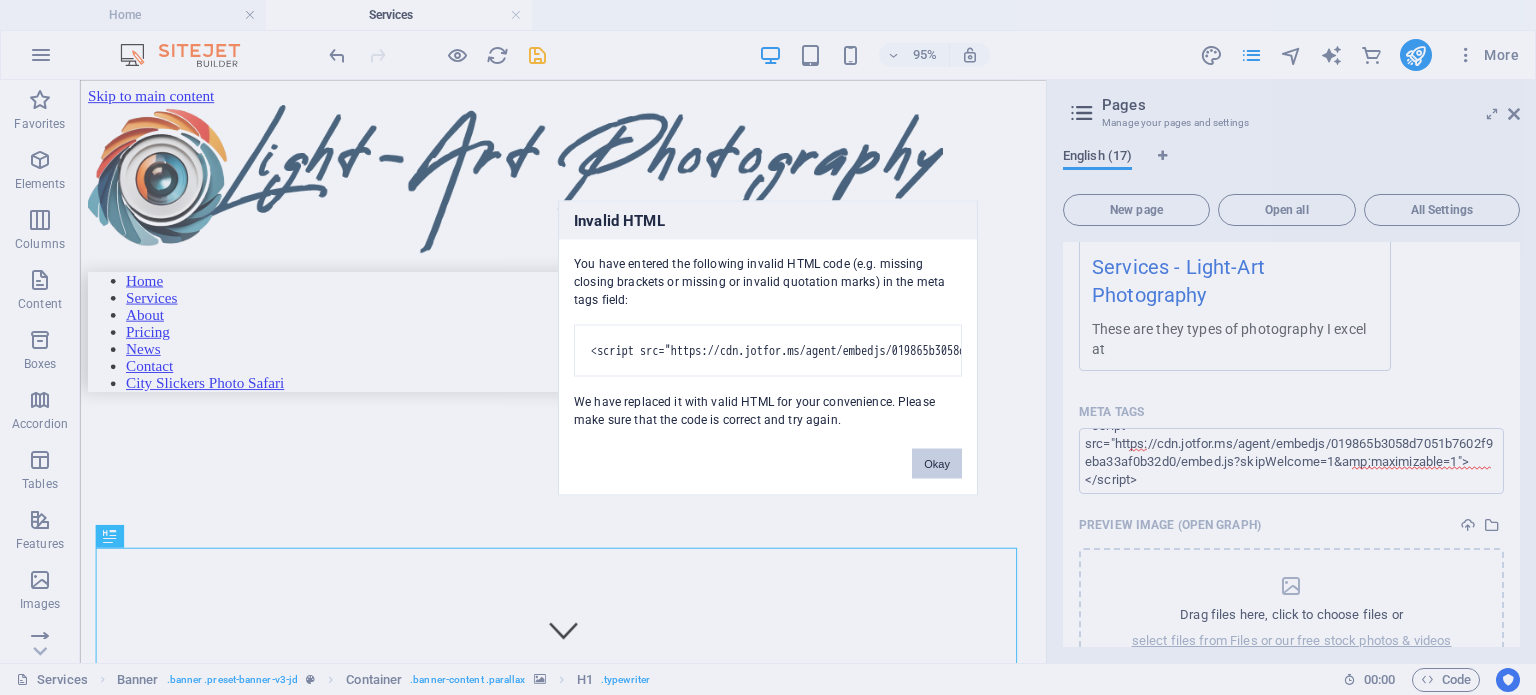 drag, startPoint x: 944, startPoint y: 472, endPoint x: 909, endPoint y: 414, distance: 67.74216 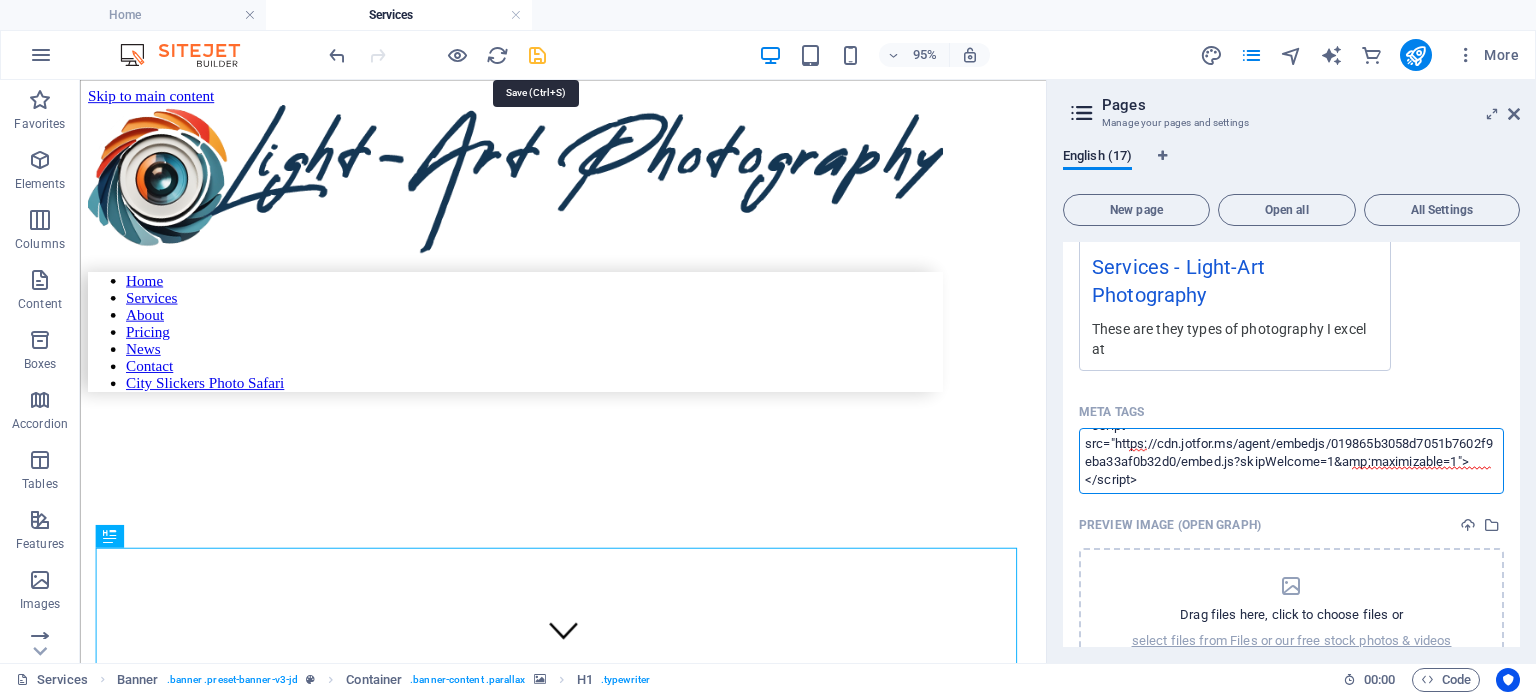 click on "Light-Art Photography Home Services Favorites Elements Columns Content Boxes Accordion Tables Features Images Slider Header Footer Forms Marketing Collections Commerce
Drag here to replace the existing content. Press “Ctrl” if you want to create a new element.
H2   Preset   Container   Banner   Image   Banner   Banner   Menu Bar   Container   Icon   Social Media Icons   Icon   Container   HTML   Container 95% More Home Banner . banner .preset-banner-v3-jd Container . banner-content .parallax H1 . typewriter 00 : 00 Code Favorites Elements Columns Content Boxes Accordion Tables Features Images Slider Header Footer Forms Marketing Collections Commerce
Drag here to replace the existing content. Press “Ctrl” if you want to create a new element.
H1   Banner   Container   Banner   Reference 95% More Services Banner . banner .preset-banner-v3-jd Container . H1 ." at bounding box center (768, 347) 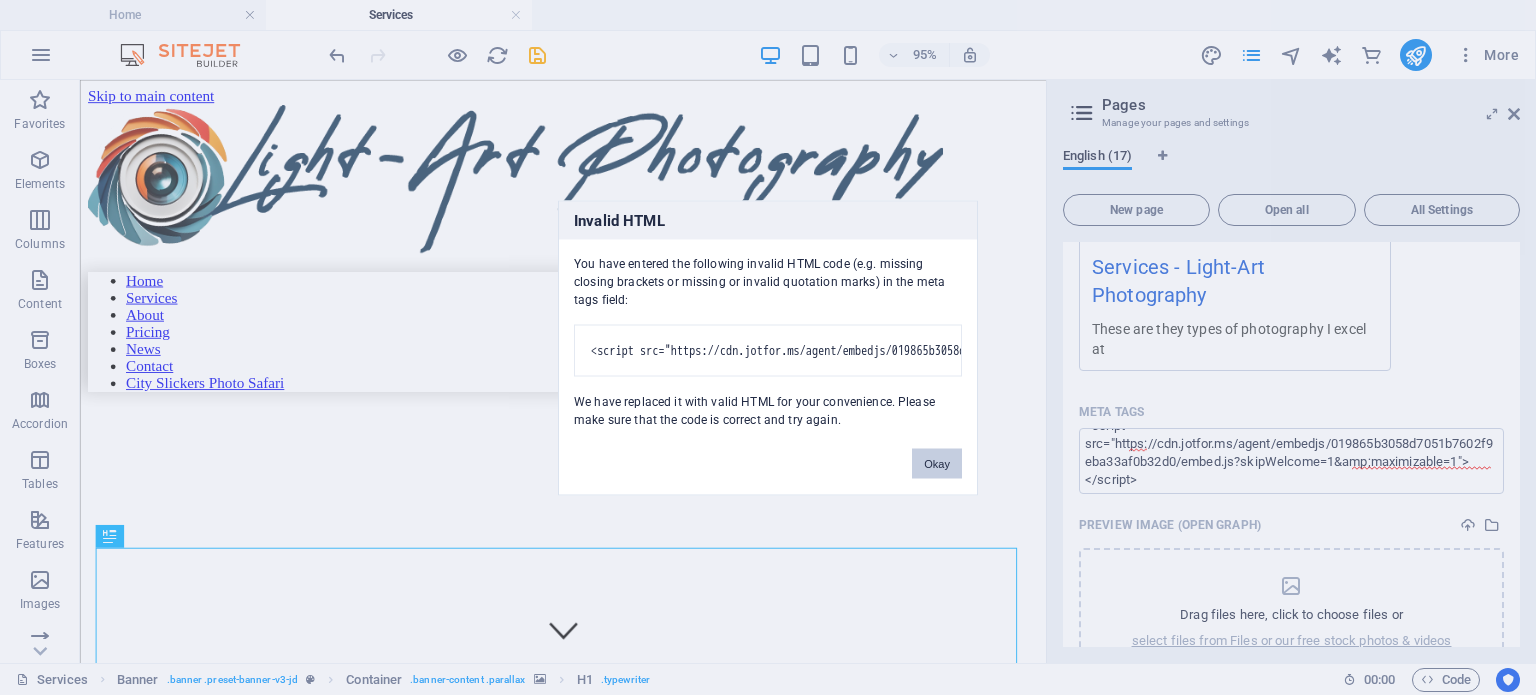 drag, startPoint x: 924, startPoint y: 465, endPoint x: 886, endPoint y: 405, distance: 71.021126 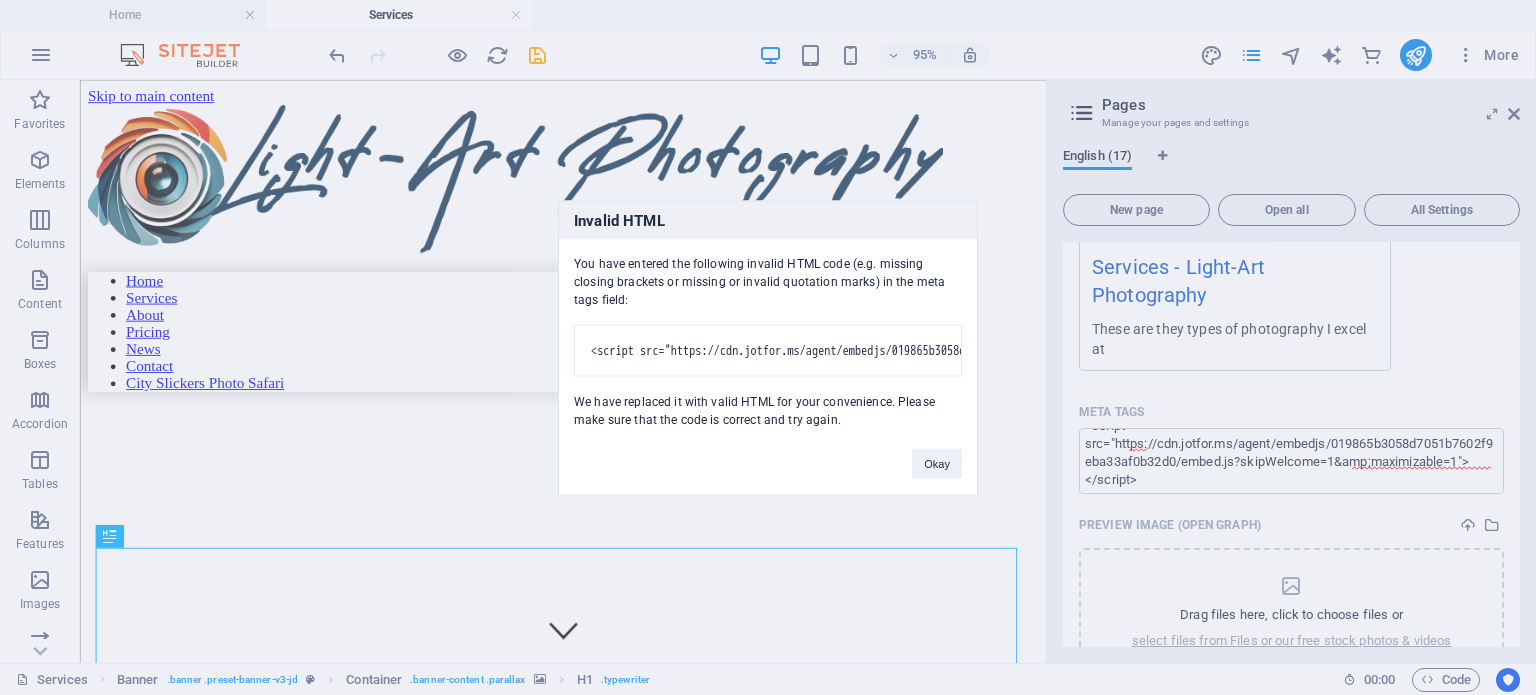 scroll, scrollTop: 16, scrollLeft: 0, axis: vertical 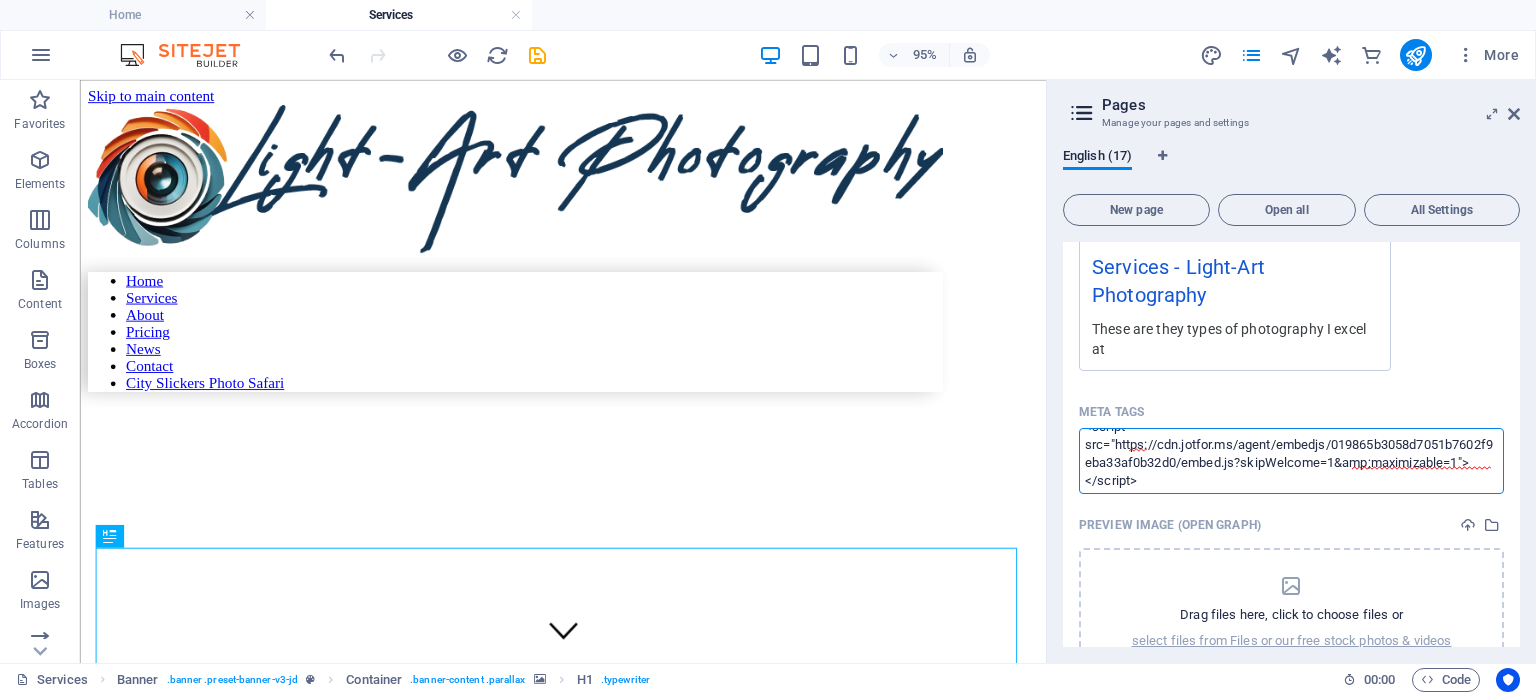 click on "<script src="https://cdn.jotfor.ms/agent/embedjs/019865b3058d7051b7602f9eba33af0b32d0/embed.js?skipWelcome=1&amp;maximizable=1"></script>" at bounding box center (1291, 460) 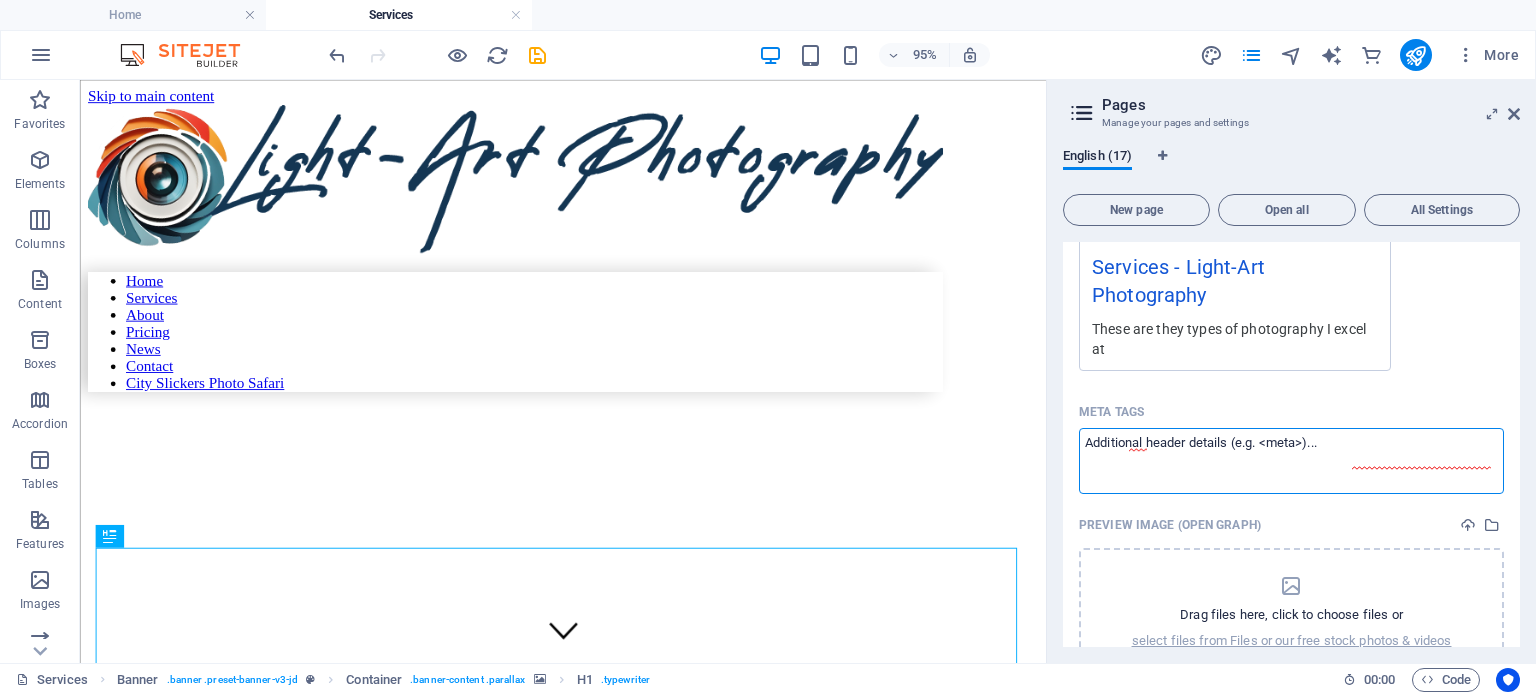 scroll, scrollTop: 0, scrollLeft: 0, axis: both 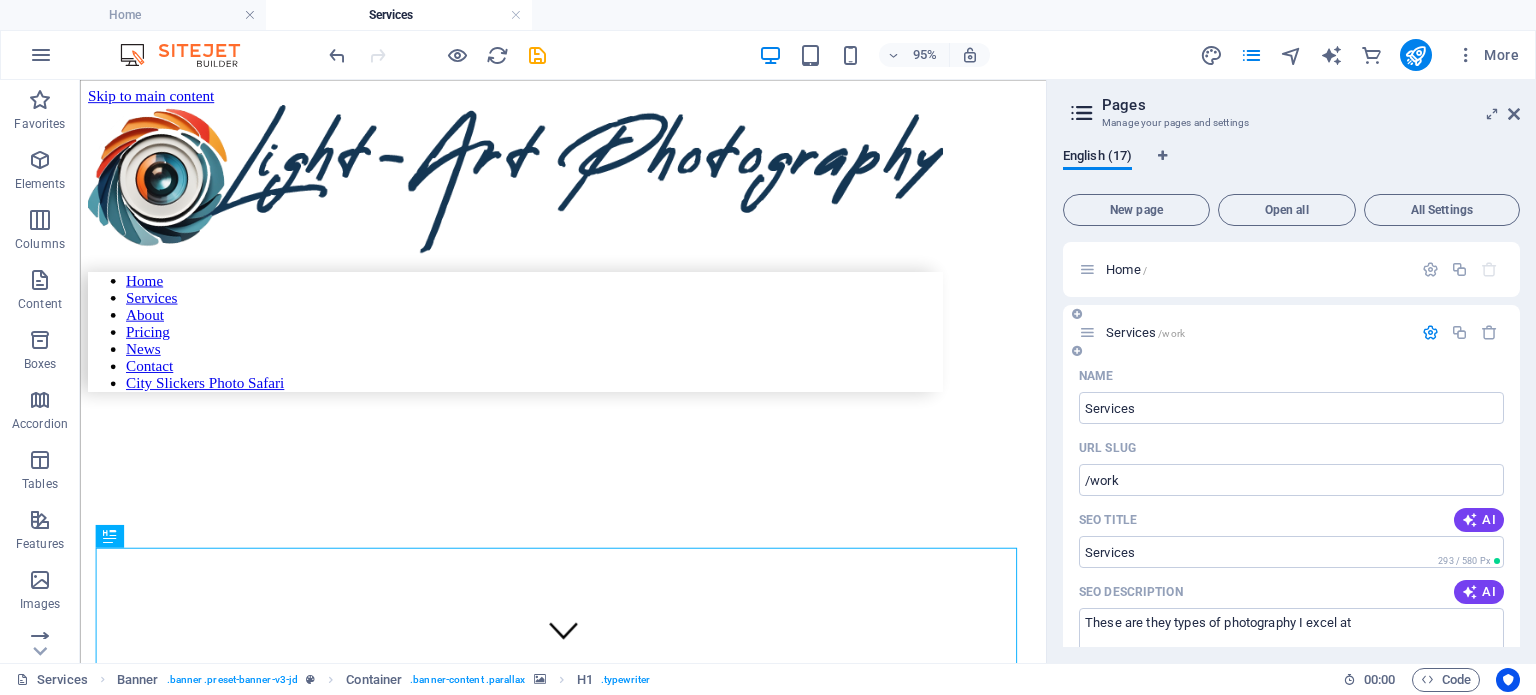 type 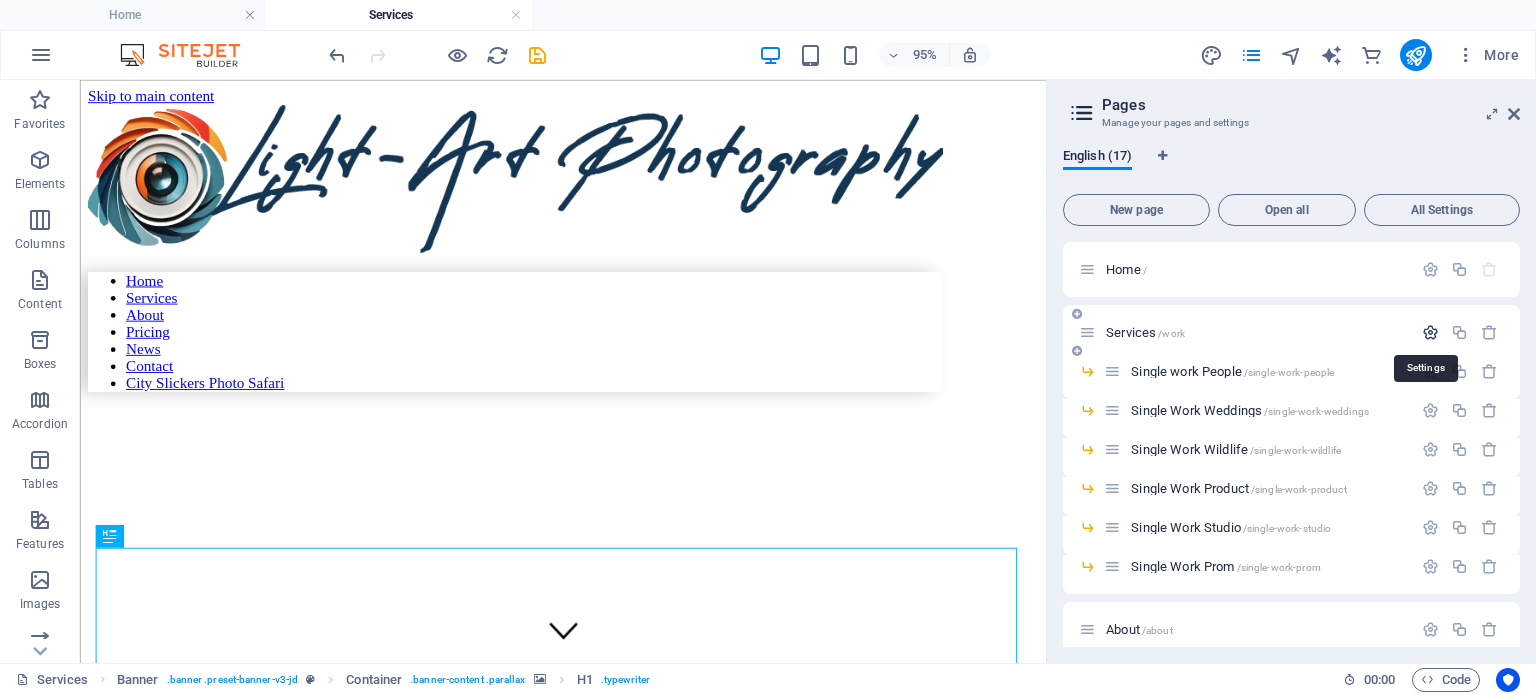 click at bounding box center [1430, 332] 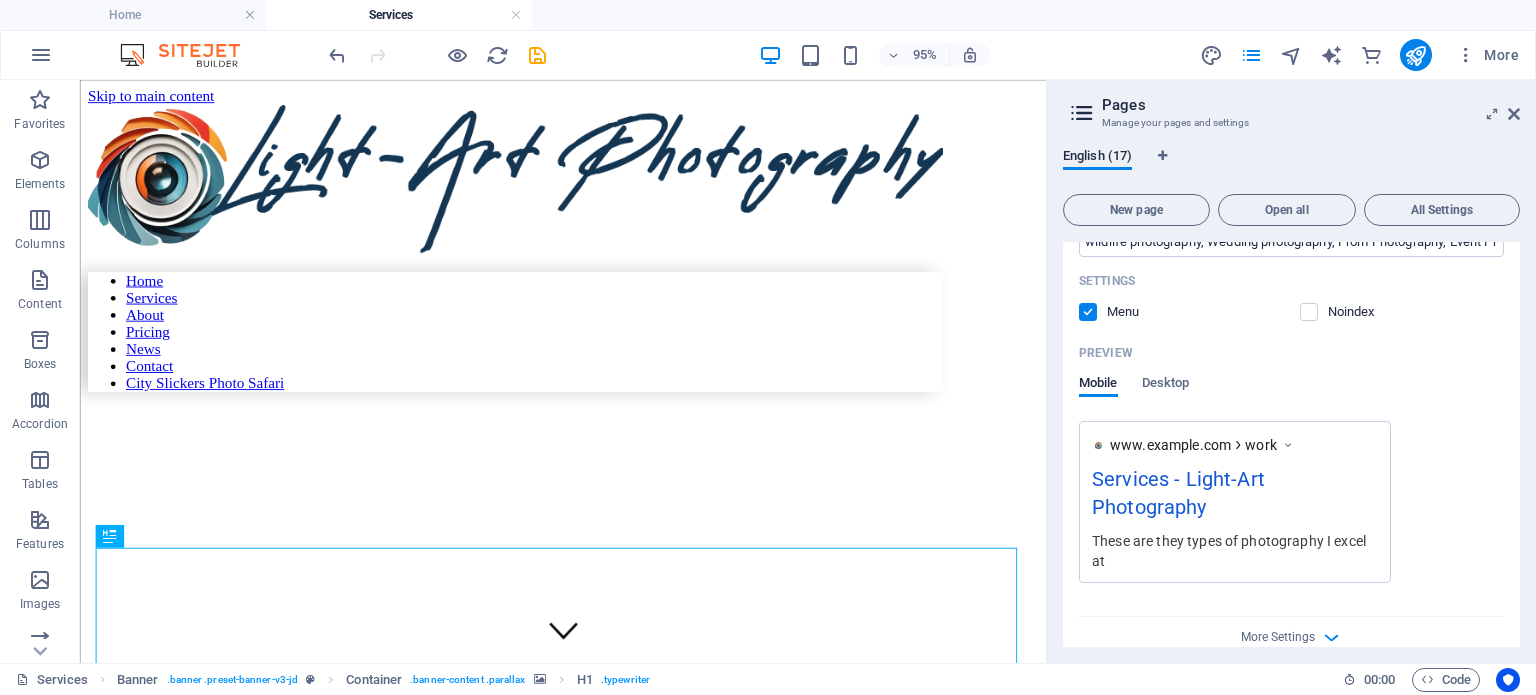 scroll, scrollTop: 600, scrollLeft: 0, axis: vertical 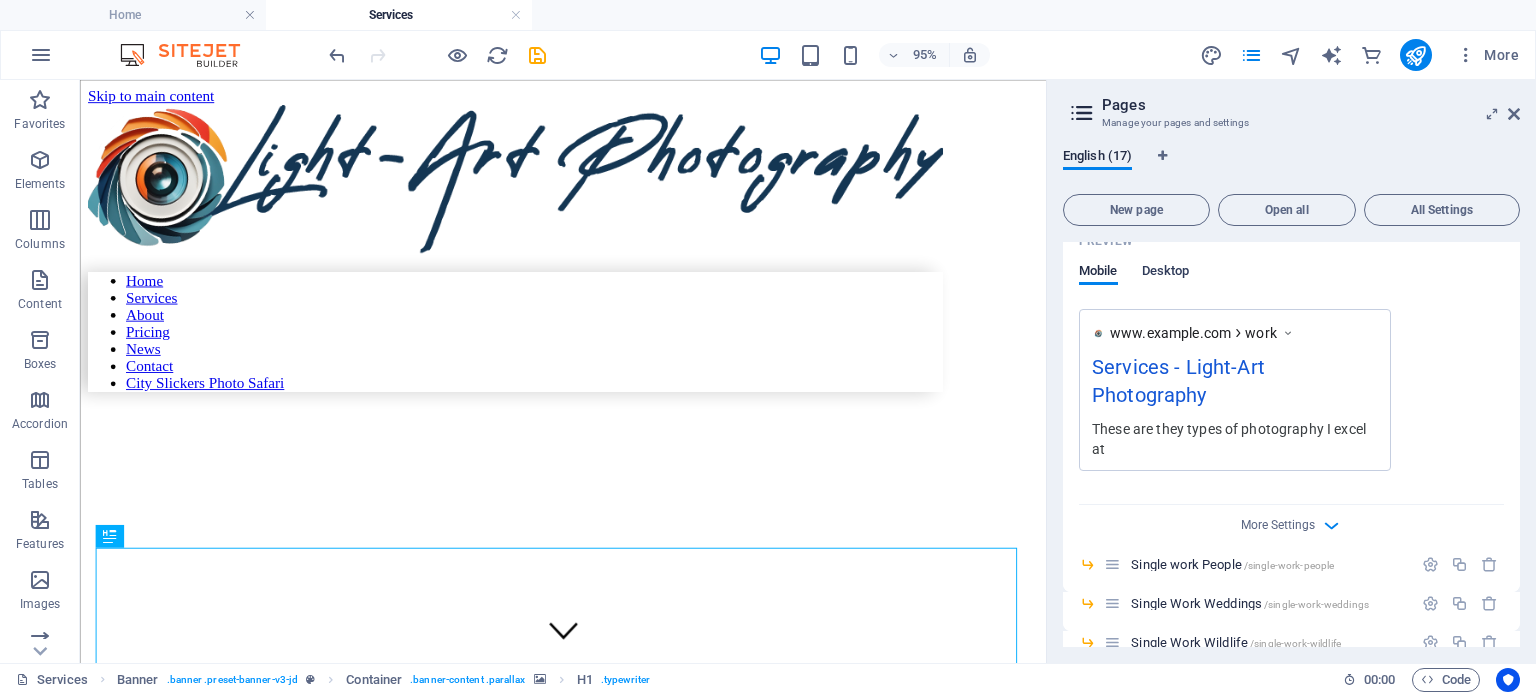 click on "Desktop" at bounding box center [1166, 273] 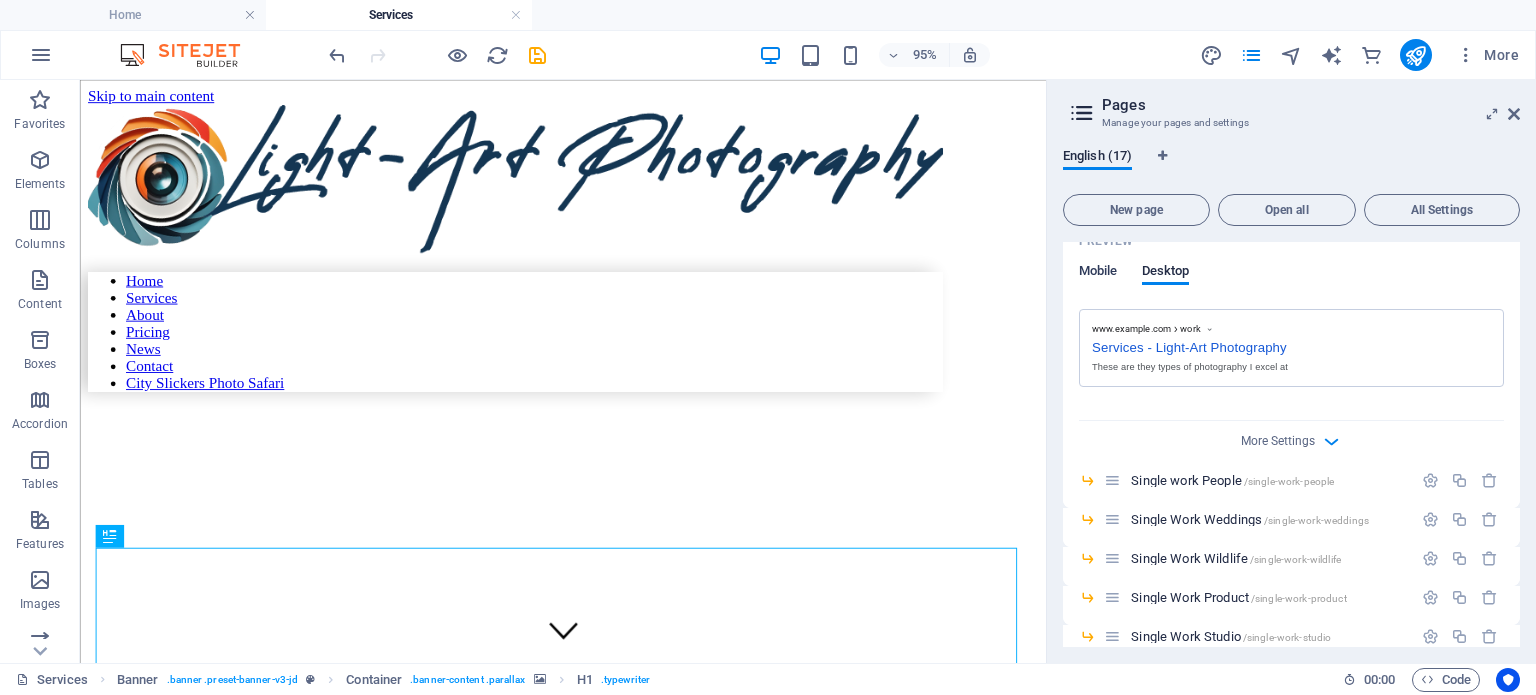 click on "Mobile" at bounding box center [1098, 273] 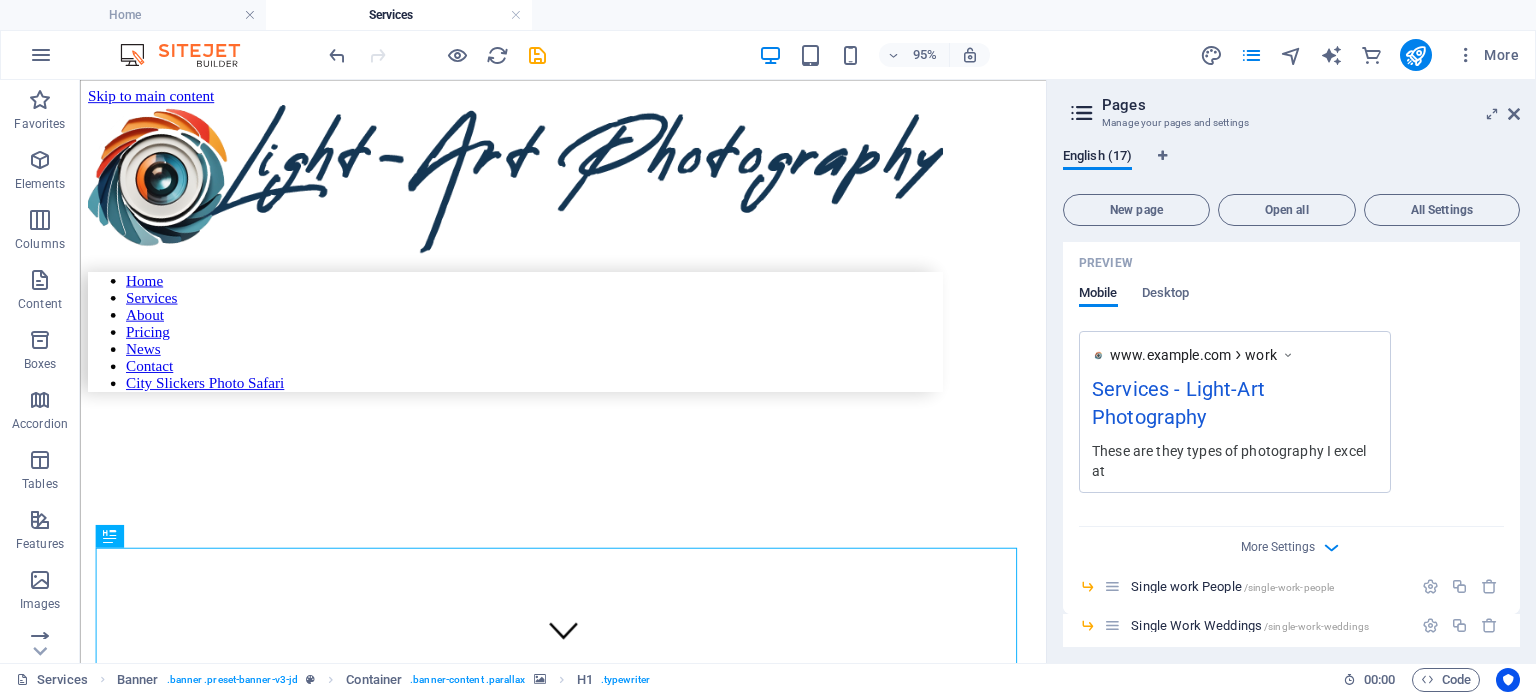 scroll, scrollTop: 600, scrollLeft: 0, axis: vertical 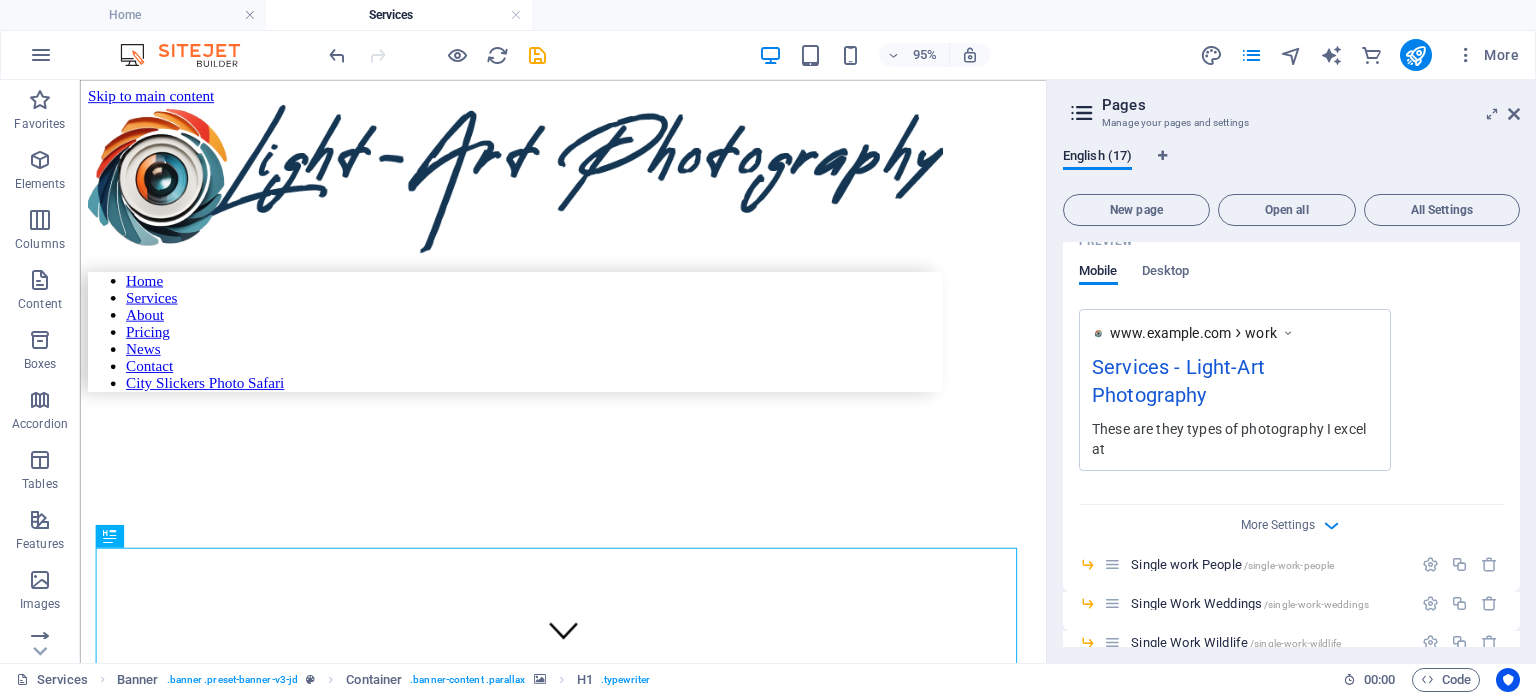 click on "These are they types of photography I excel at" at bounding box center [1235, 438] 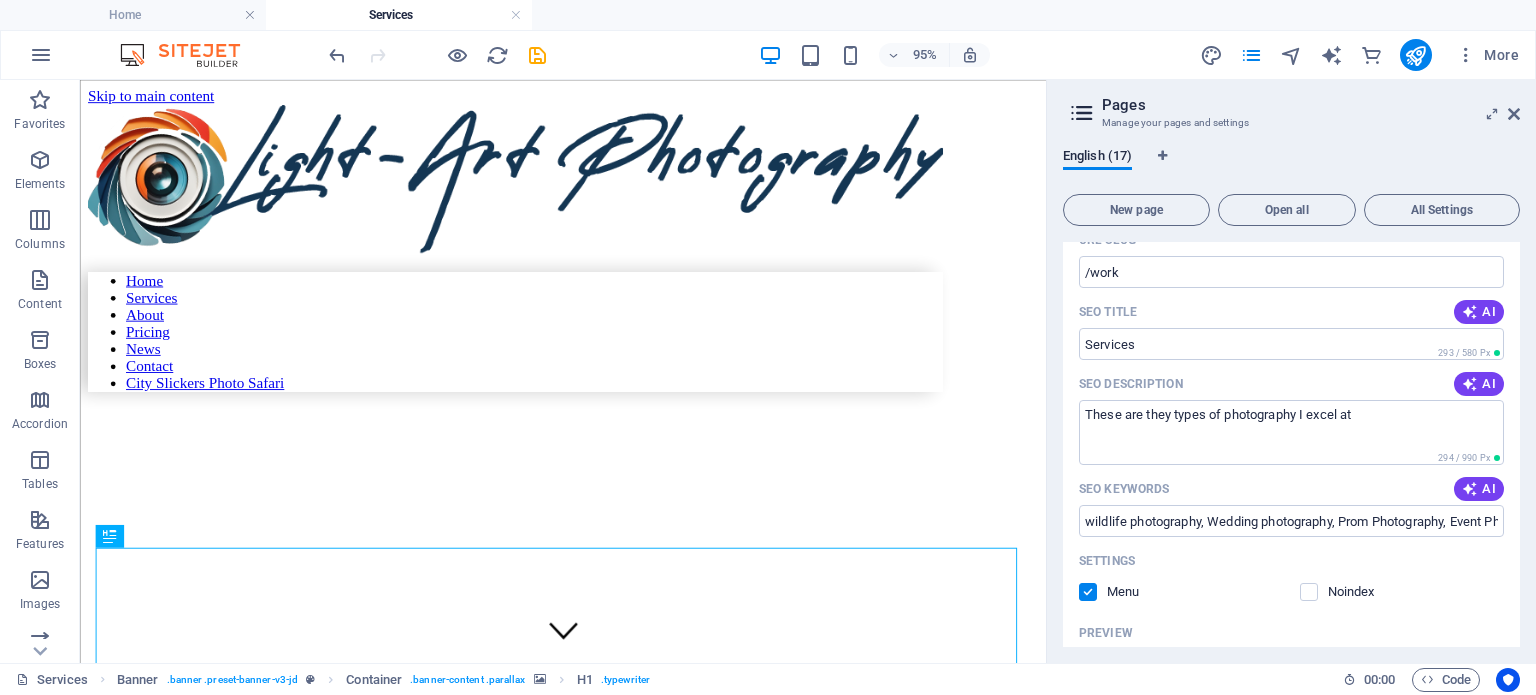scroll, scrollTop: 200, scrollLeft: 0, axis: vertical 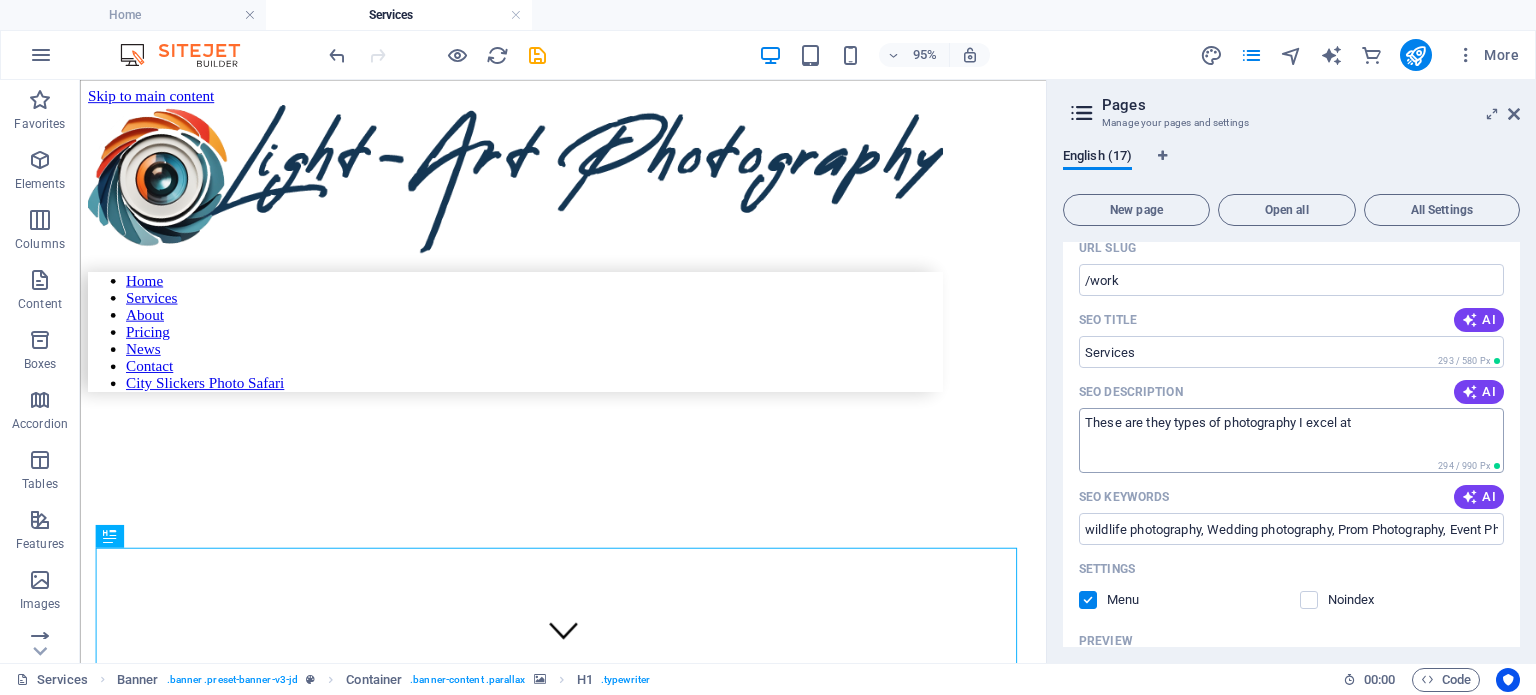 drag, startPoint x: 1161, startPoint y: 421, endPoint x: 1163, endPoint y: 441, distance: 20.09975 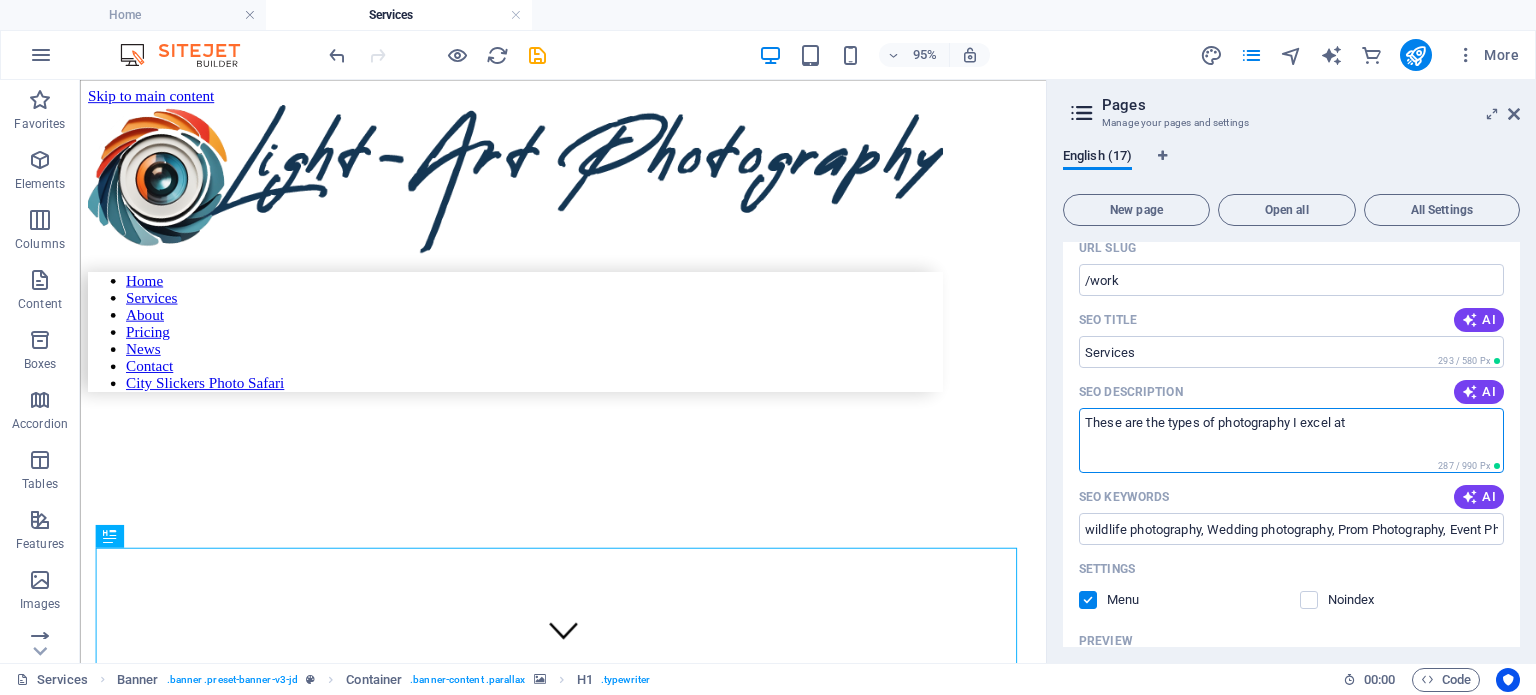 click on "These are the types of photography I excel at" at bounding box center [1291, 440] 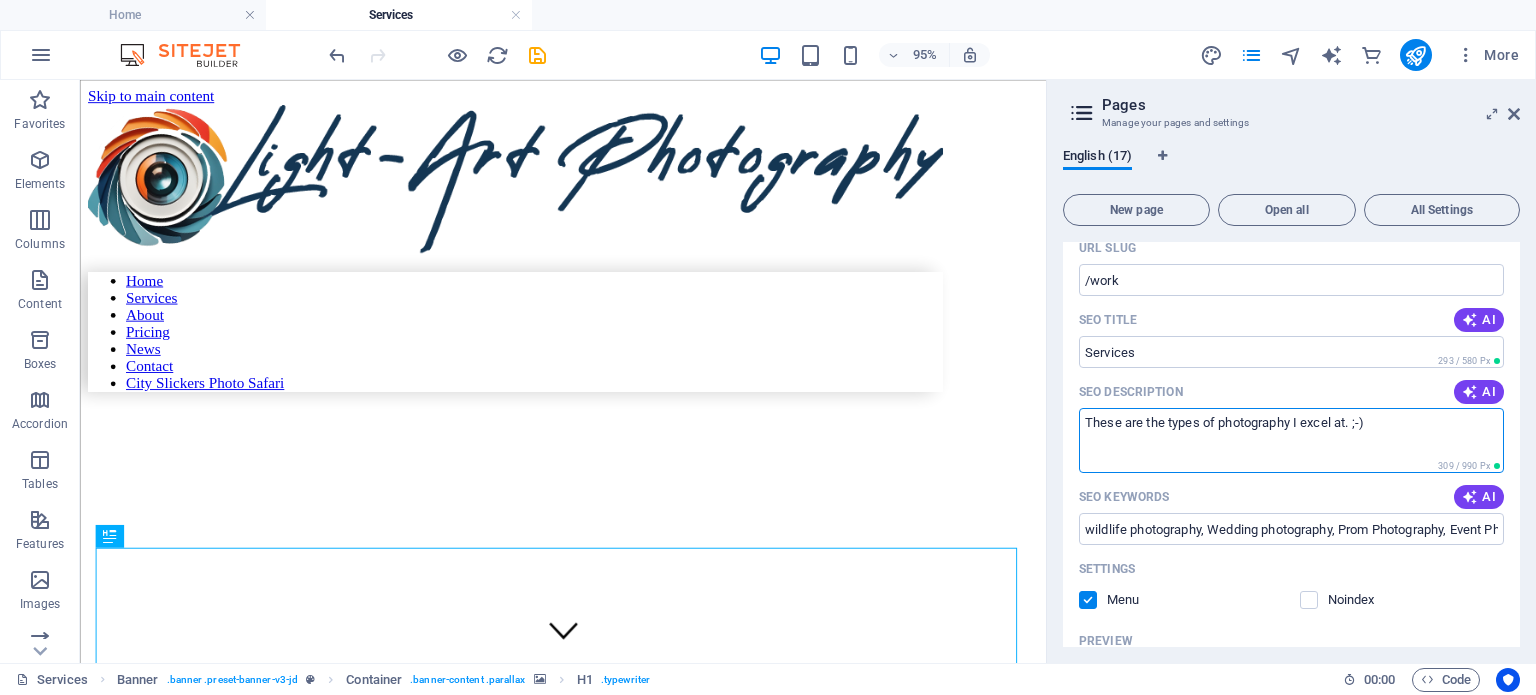 scroll, scrollTop: 500, scrollLeft: 0, axis: vertical 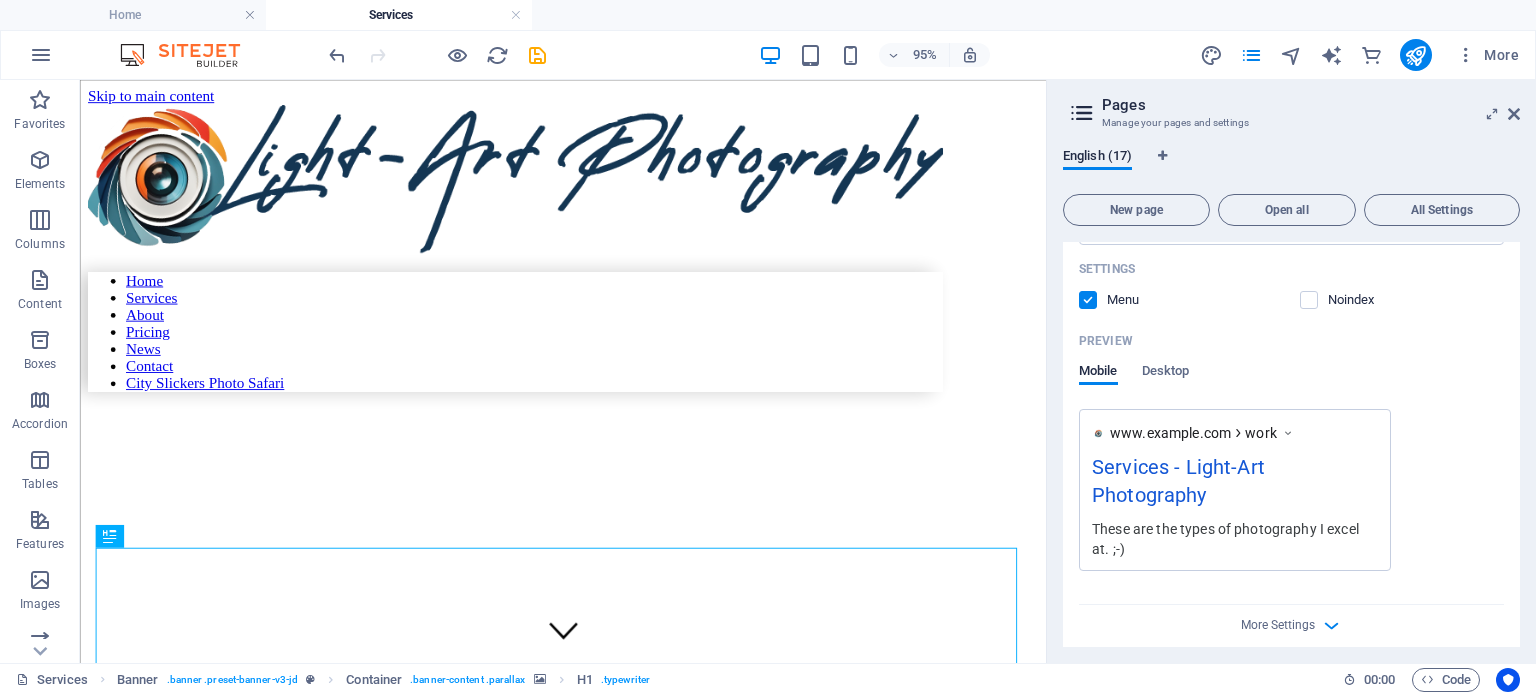 type on "These are the types of photography I excel at. ;-)" 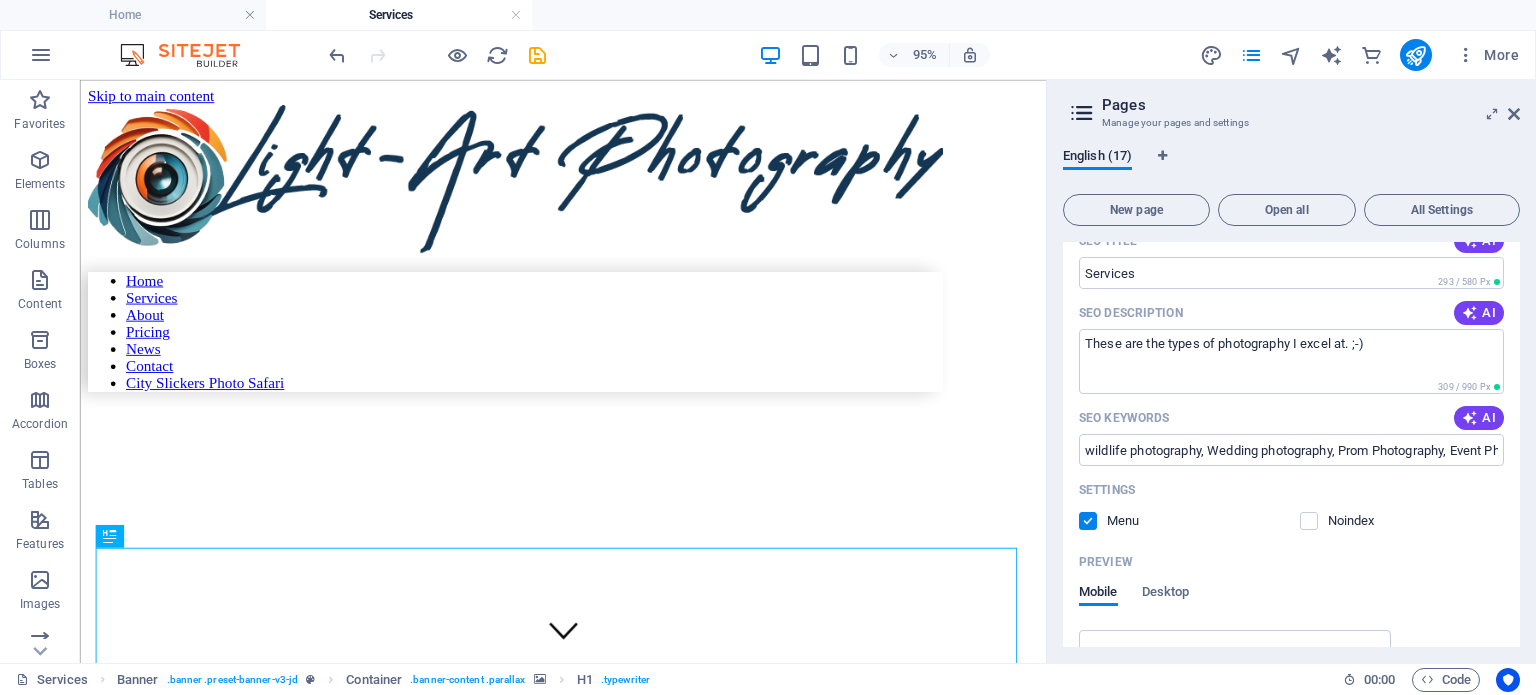 scroll, scrollTop: 100, scrollLeft: 0, axis: vertical 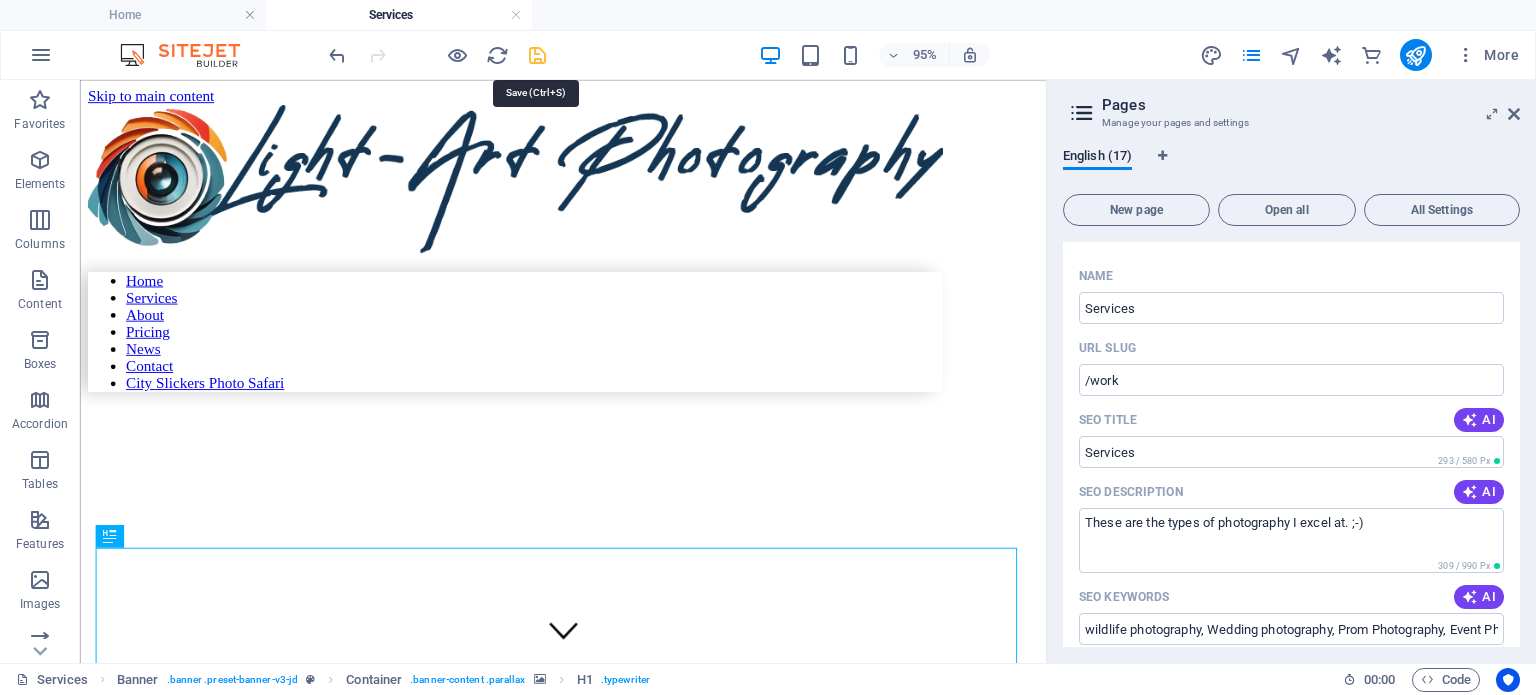 click at bounding box center [537, 55] 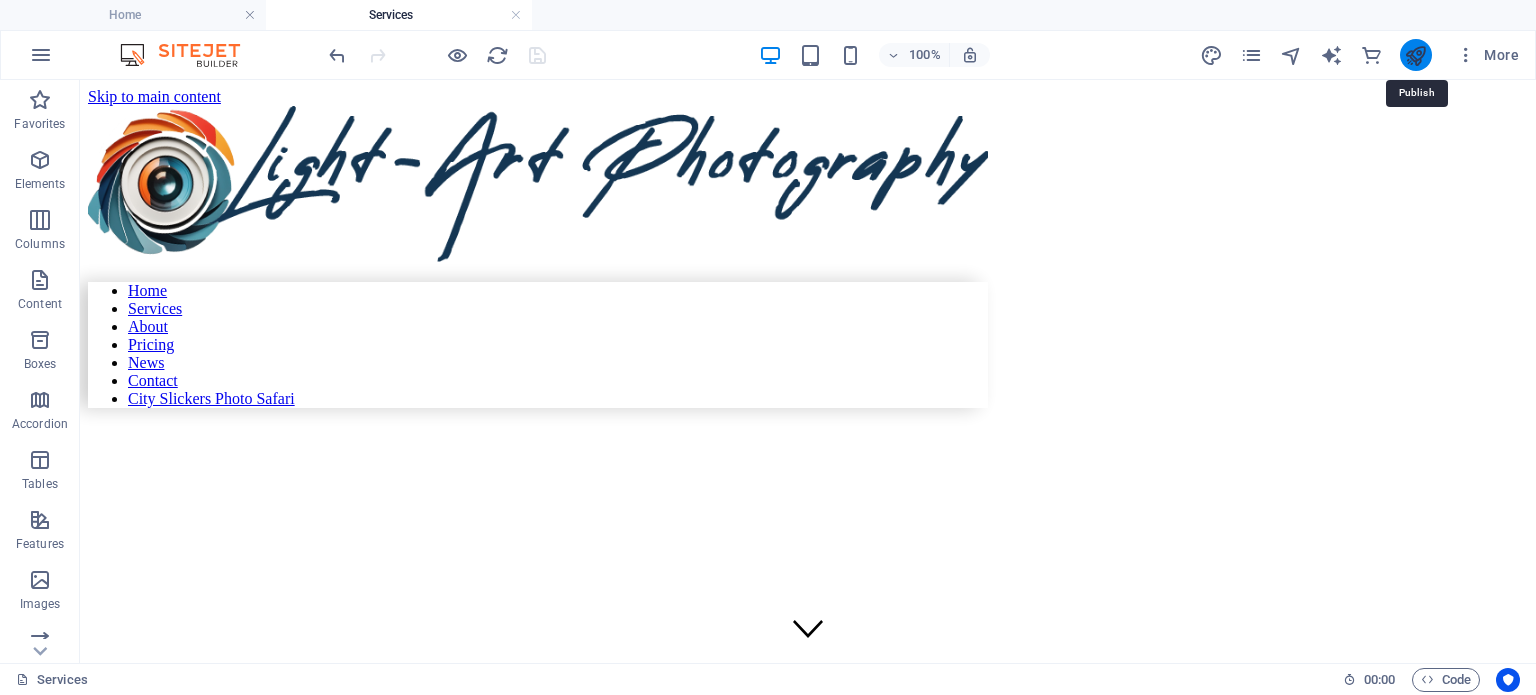 click at bounding box center (1415, 55) 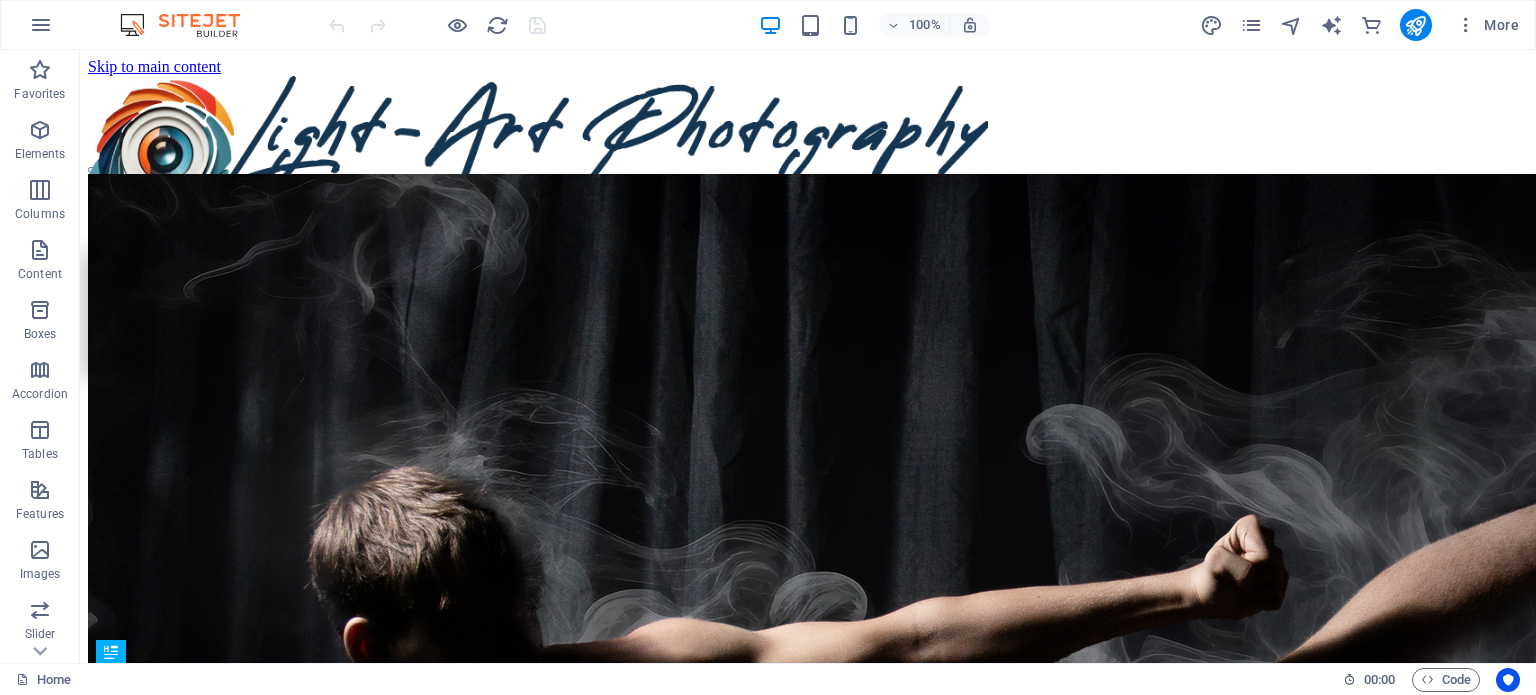 scroll, scrollTop: 0, scrollLeft: 0, axis: both 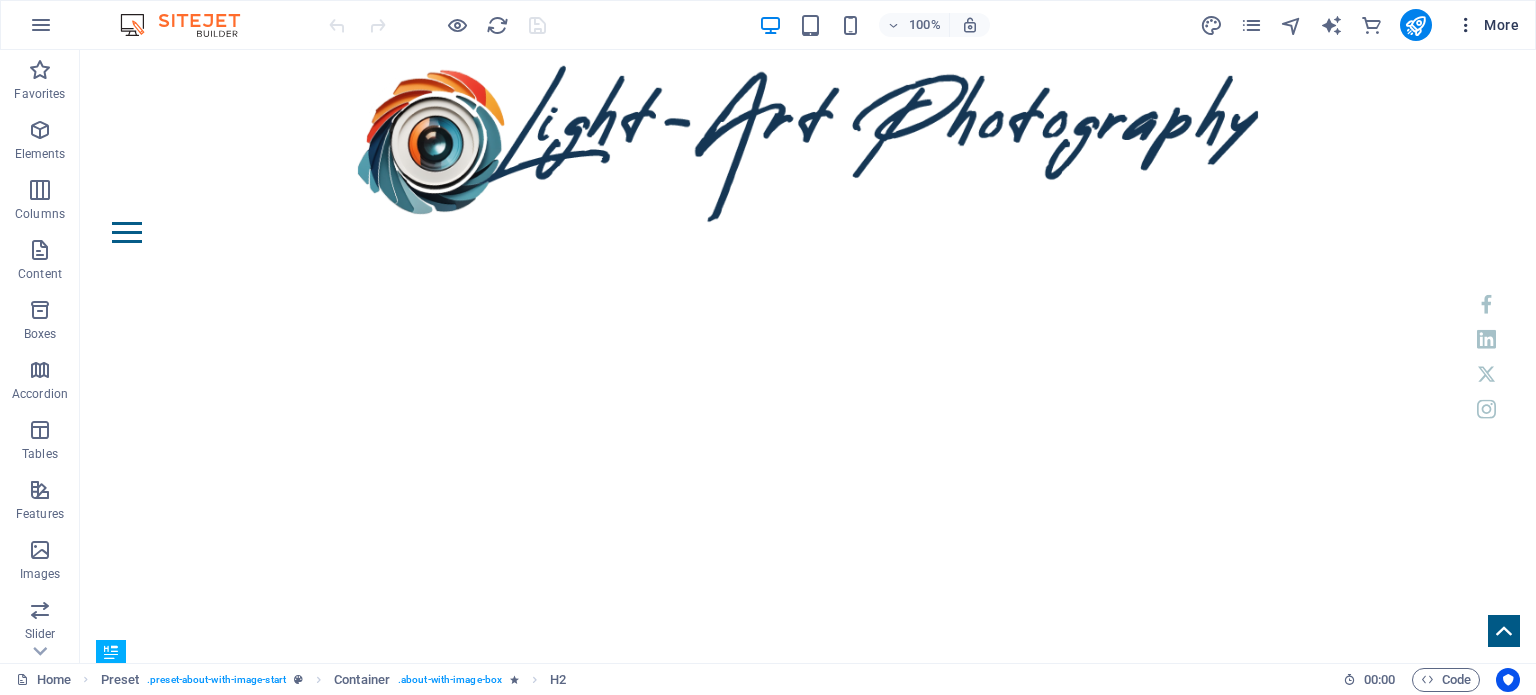 click on "More" at bounding box center [1487, 25] 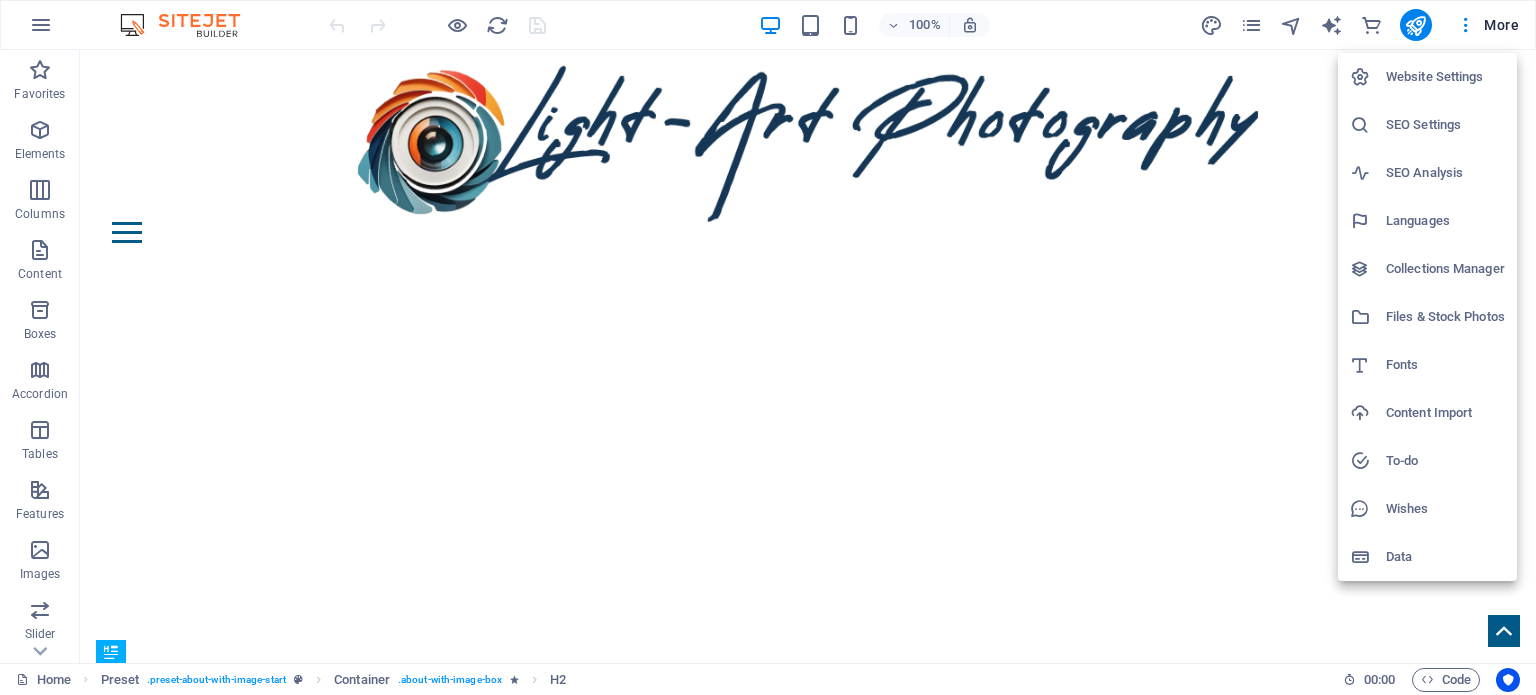 click on "SEO Settings" at bounding box center [1445, 125] 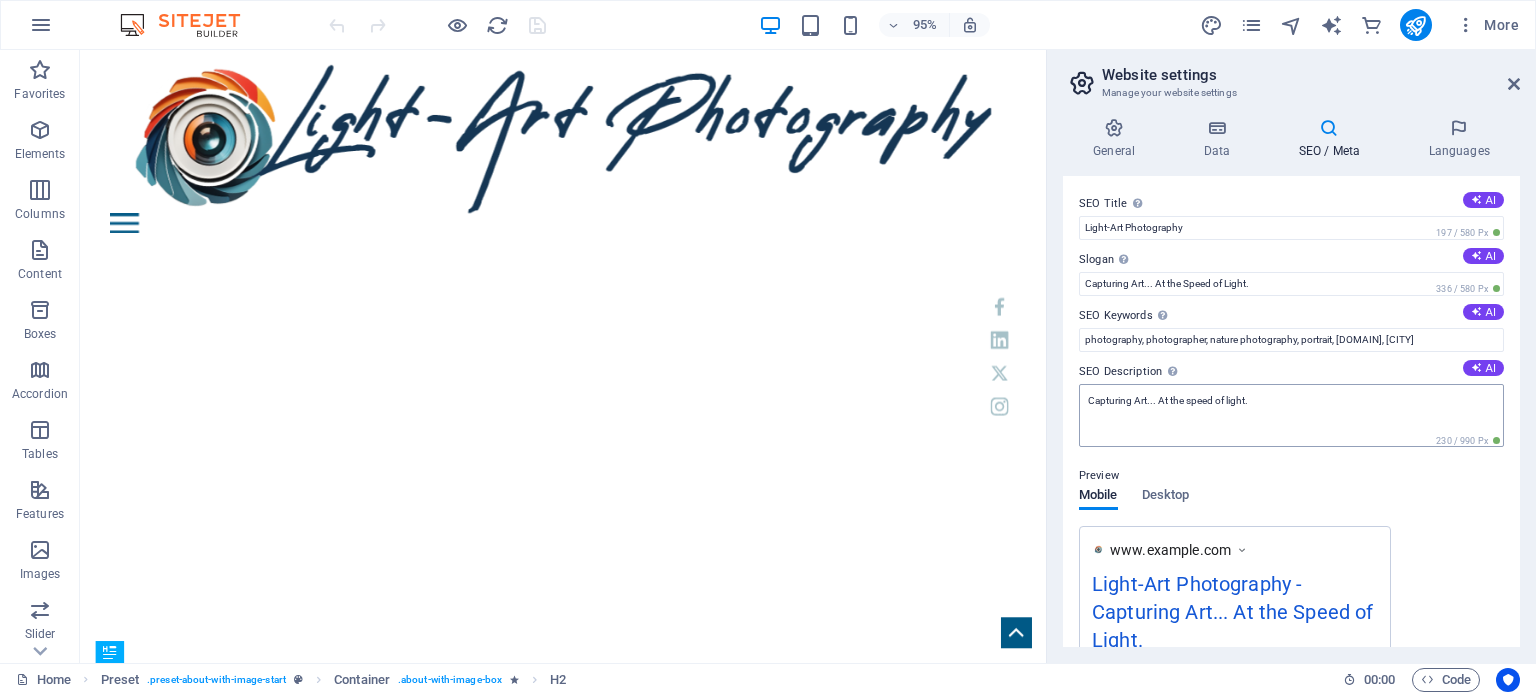 scroll, scrollTop: 319, scrollLeft: 0, axis: vertical 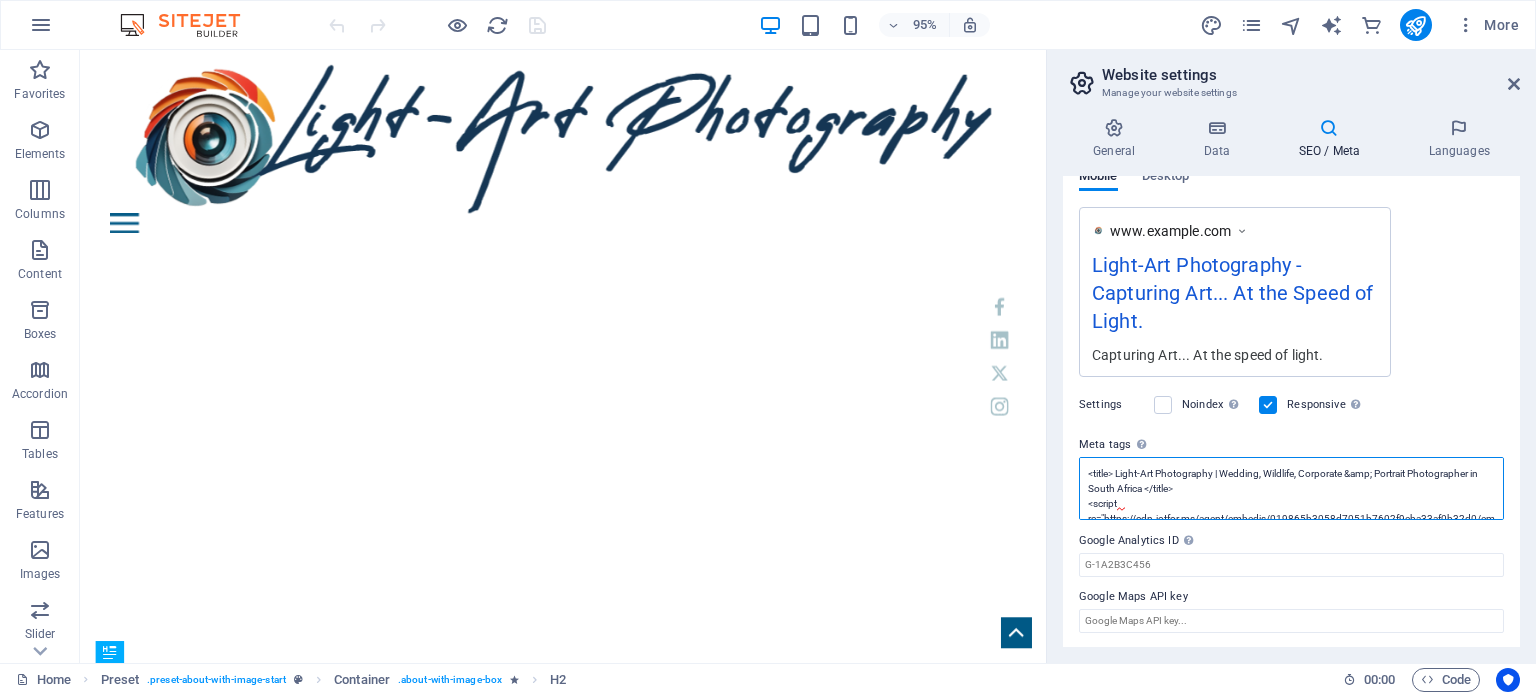 click on "<title> Light-Art Photography | Wedding, Wildlife, Corporate &amp; Portrait Photographer in South Africa </title>
<script rc="https://cdn.jotfor.ms/agent/embedjs/019865b3058d7051b7602f9eba33af0b32d0/embed.js?skipWelcome=1&amp;maximizable=1"></script>
<meta name="facebook-domain-verification" content="m0qd4nb01ectry4o9jnvyxqa5234bm"><meta name="p:domain_verify" content="0be9117cbf231f3e8fe4bcf7ca728b41">" at bounding box center (1291, 488) 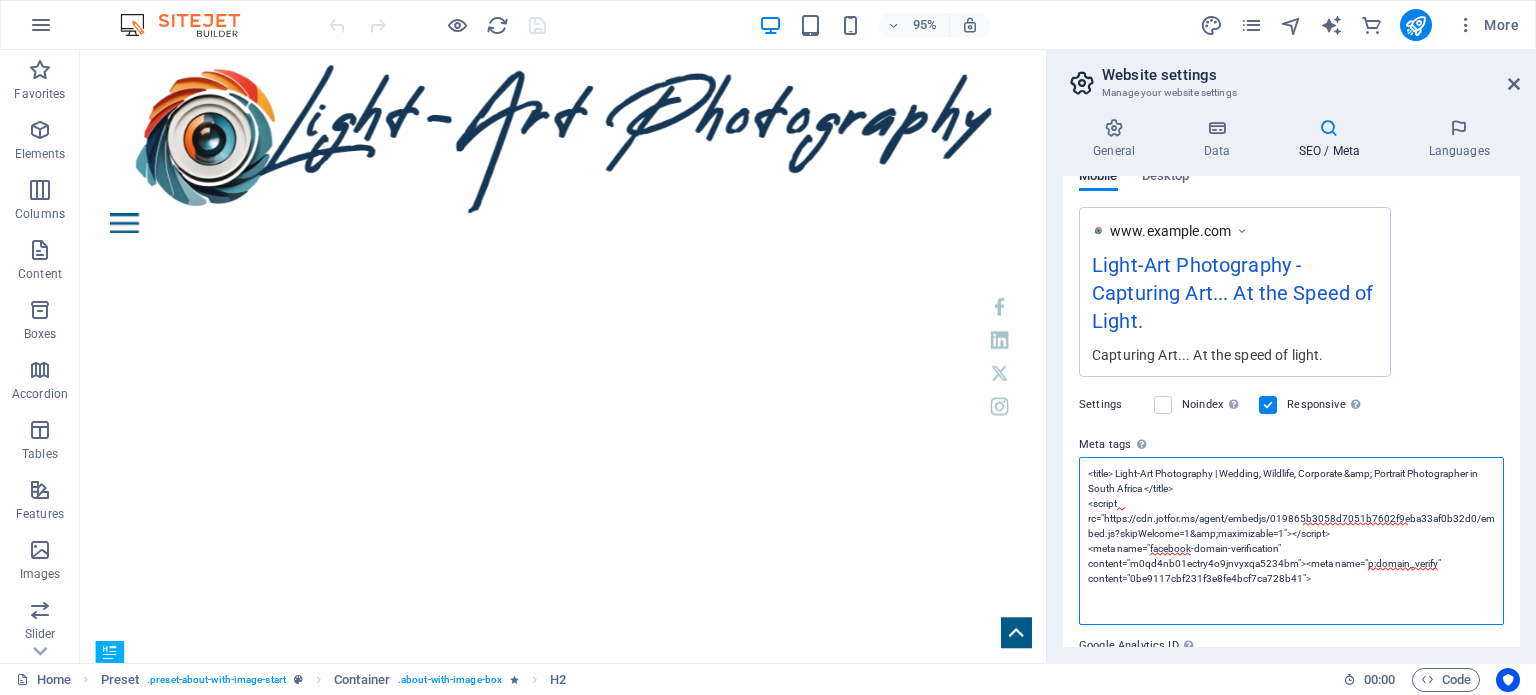 click on "<title> Light-Art Photography | Wedding, Wildlife, Corporate &amp; Portrait Photographer in South Africa </title>
<script rc="https://cdn.jotfor.ms/agent/embedjs/019865b3058d7051b7602f9eba33af0b32d0/embed.js?skipWelcome=1&amp;maximizable=1"></script>
<meta name="facebook-domain-verification" content="m0qd4nb01ectry4o9jnvyxqa5234bm"><meta name="p:domain_verify" content="0be9117cbf231f3e8fe4bcf7ca728b41">" at bounding box center [1291, 541] 